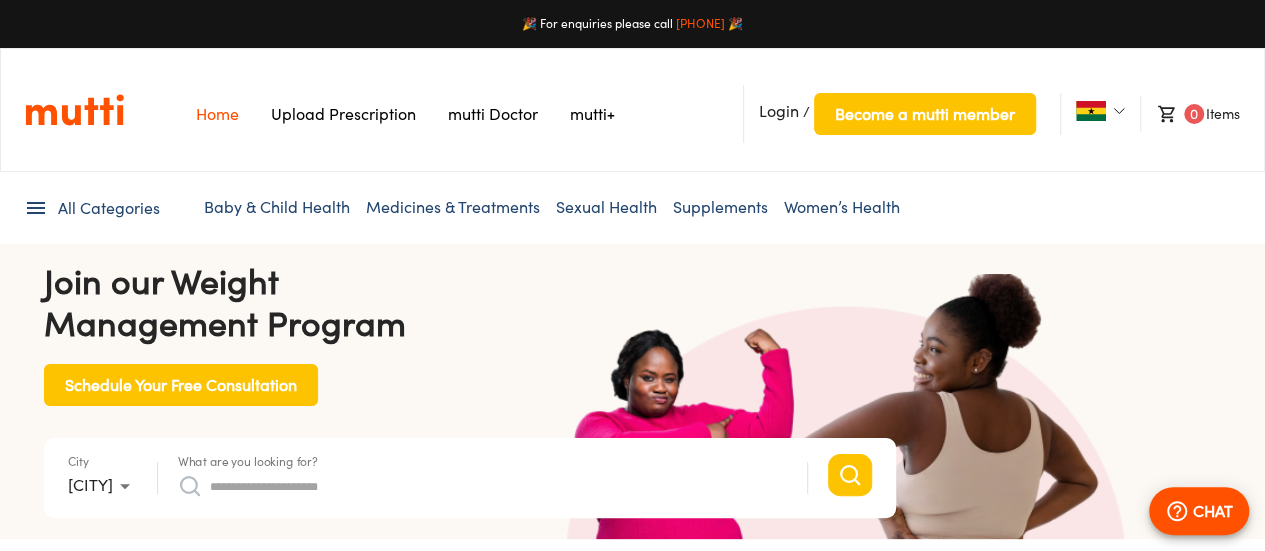 scroll, scrollTop: 100, scrollLeft: 0, axis: vertical 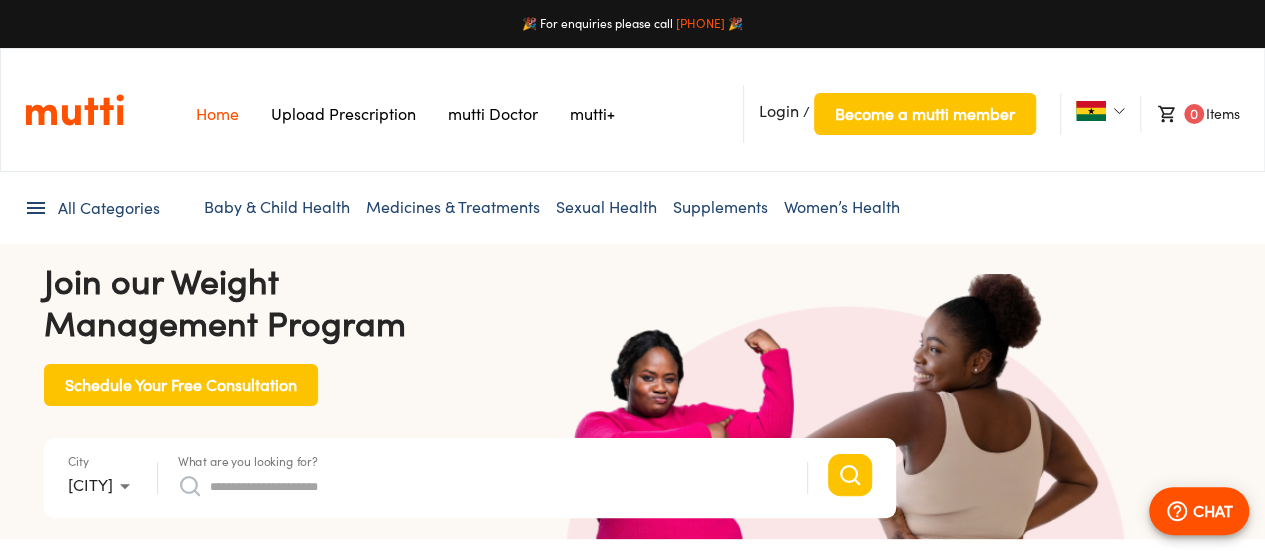 click at bounding box center [1119, 111] 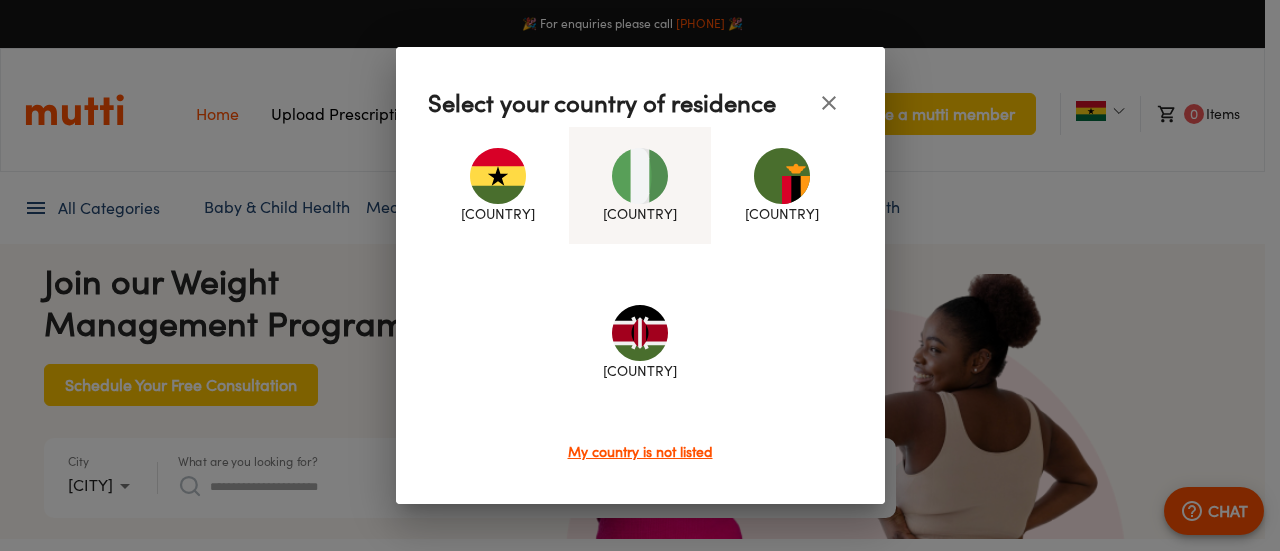 click at bounding box center (640, 176) 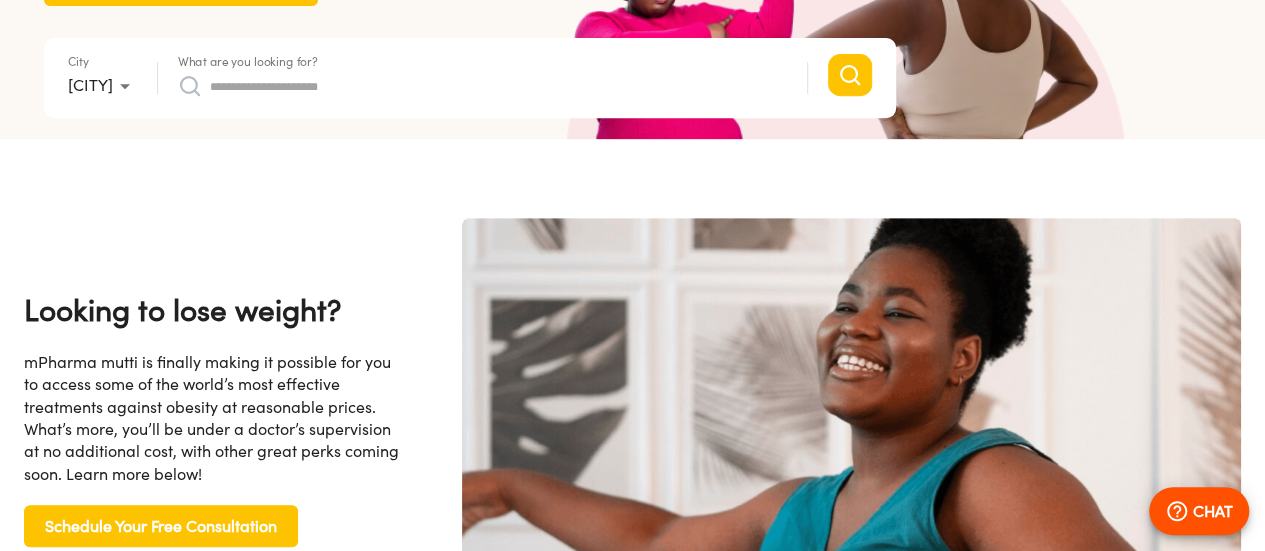 scroll, scrollTop: 495, scrollLeft: 0, axis: vertical 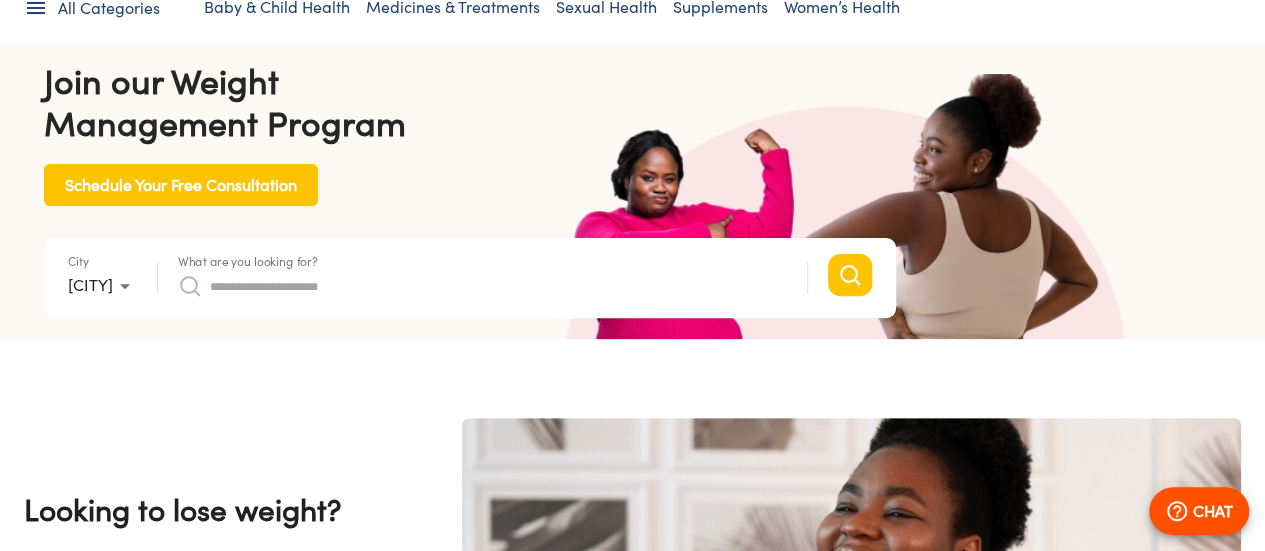 click on "What are you looking for?" at bounding box center [498, 286] 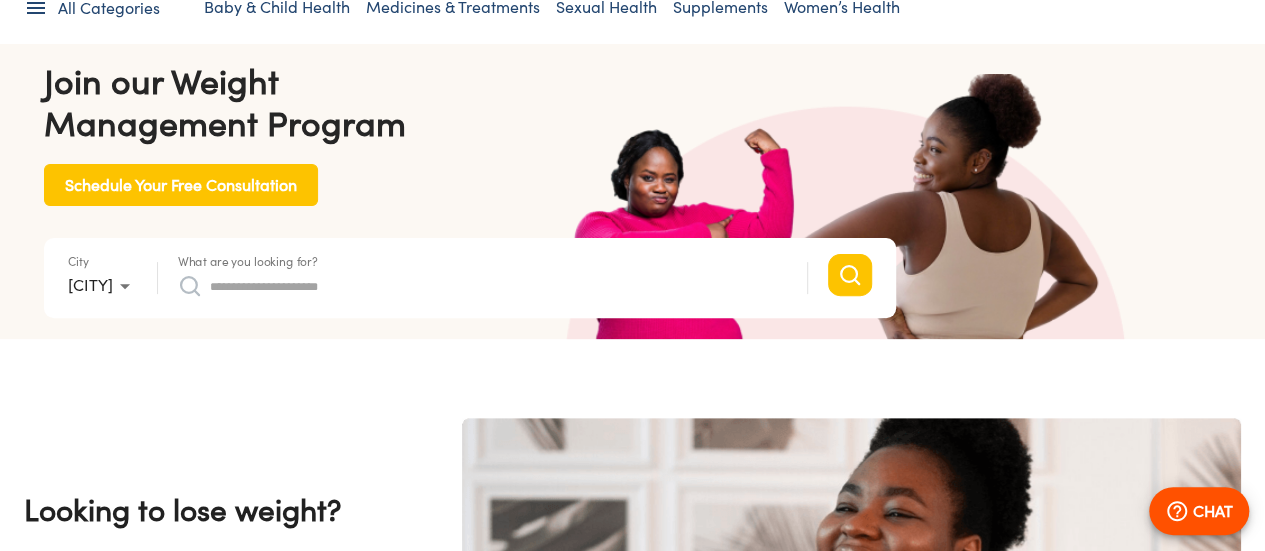 scroll, scrollTop: 0, scrollLeft: 0, axis: both 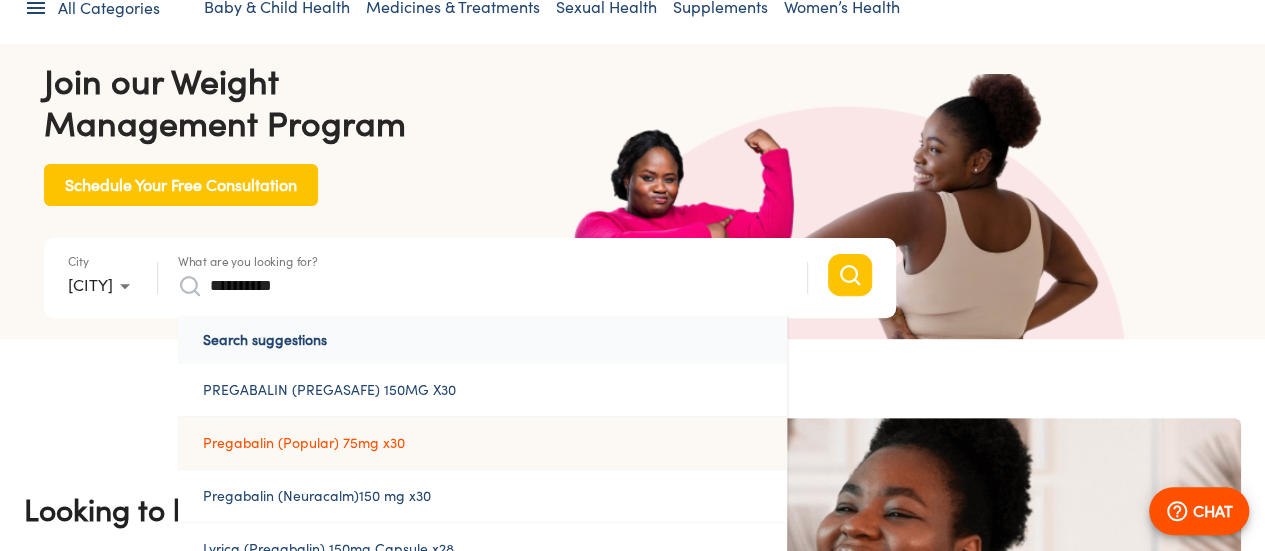type on "**********" 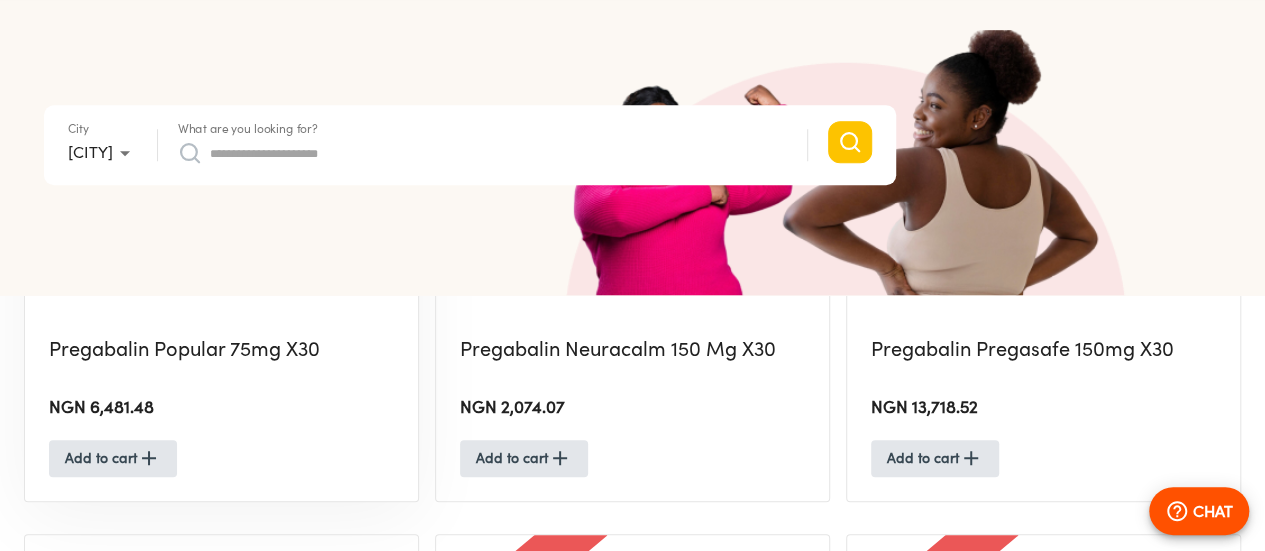 scroll, scrollTop: 800, scrollLeft: 0, axis: vertical 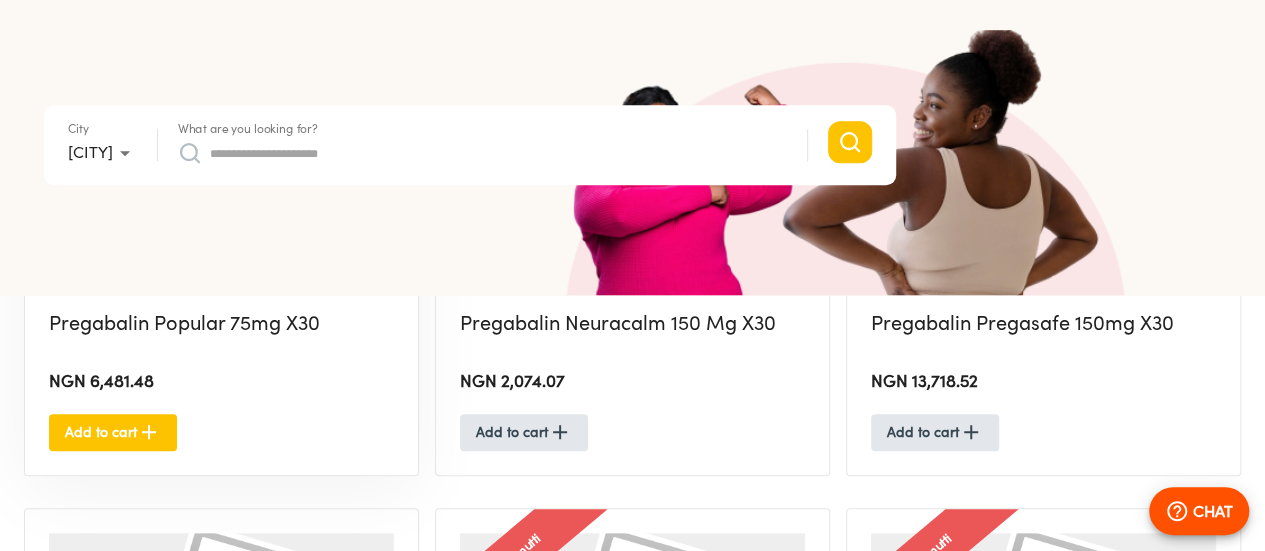 click on "Add to cart" at bounding box center (113, 432) 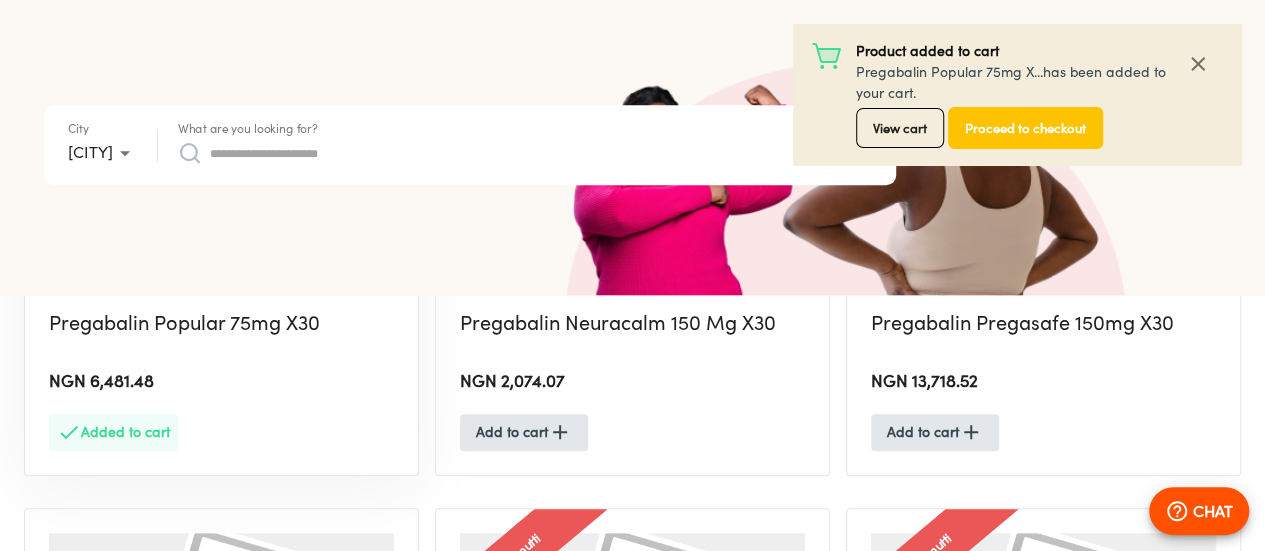 click on "What are you looking for?" at bounding box center [498, 153] 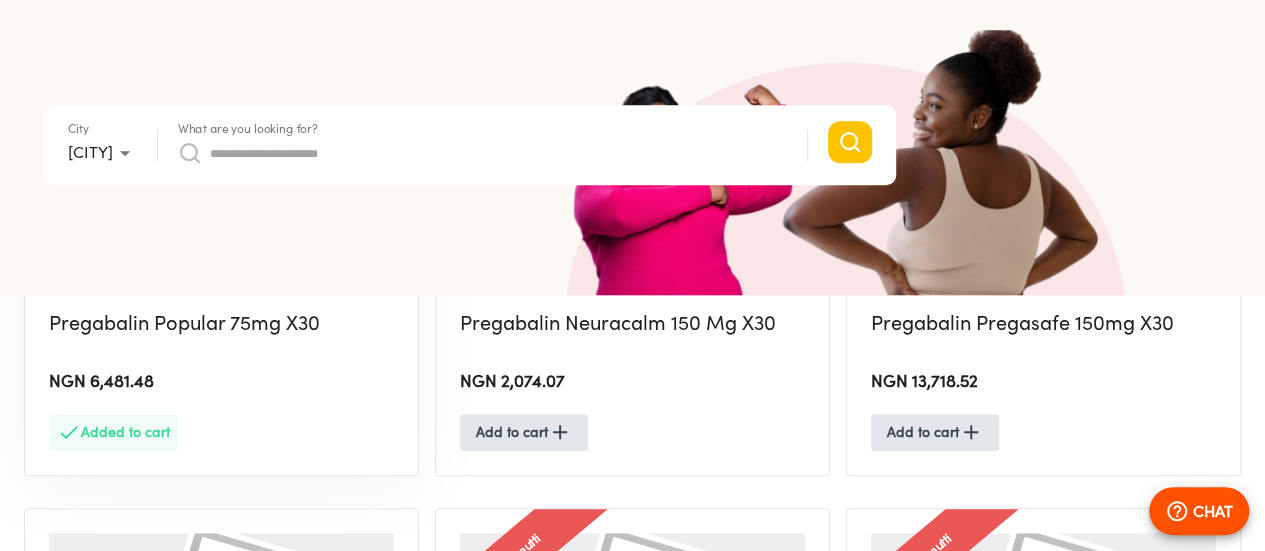 paste on "*********" 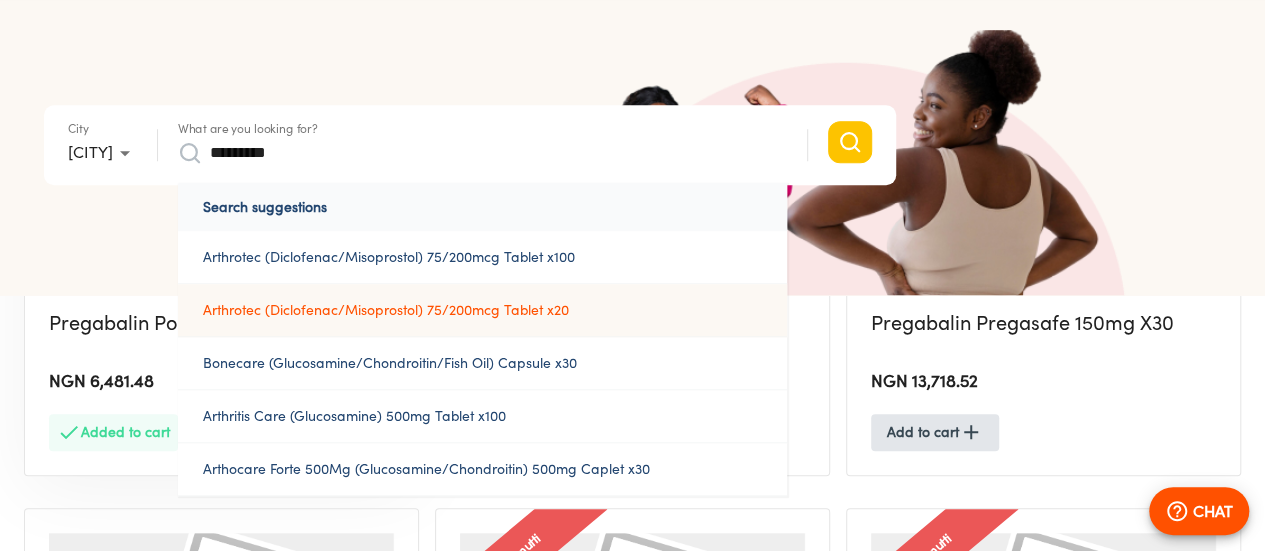 type on "*********" 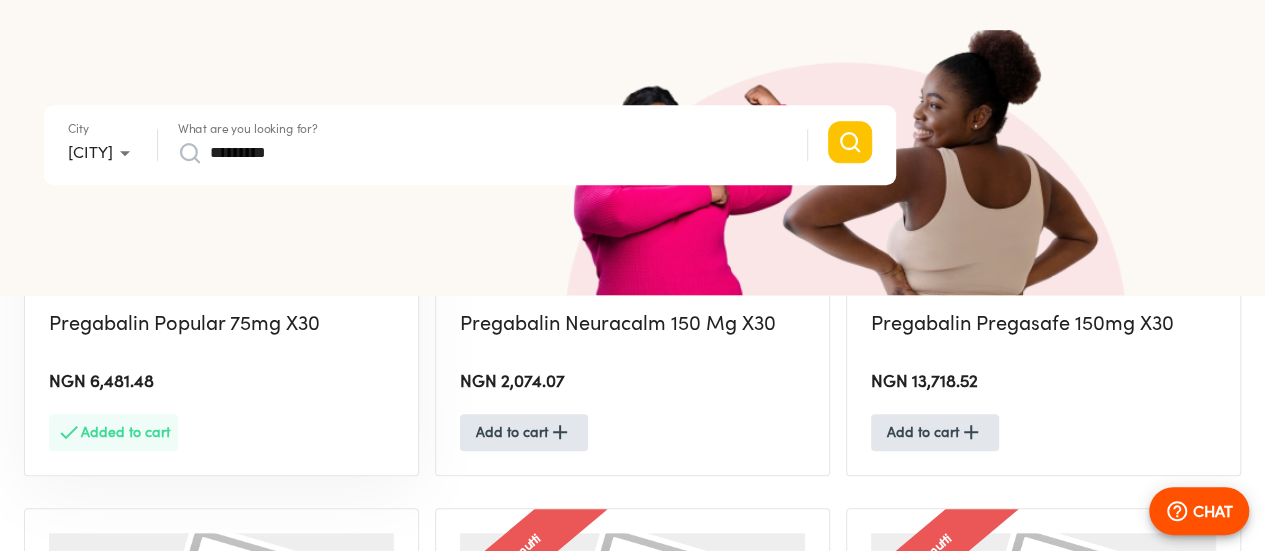 type 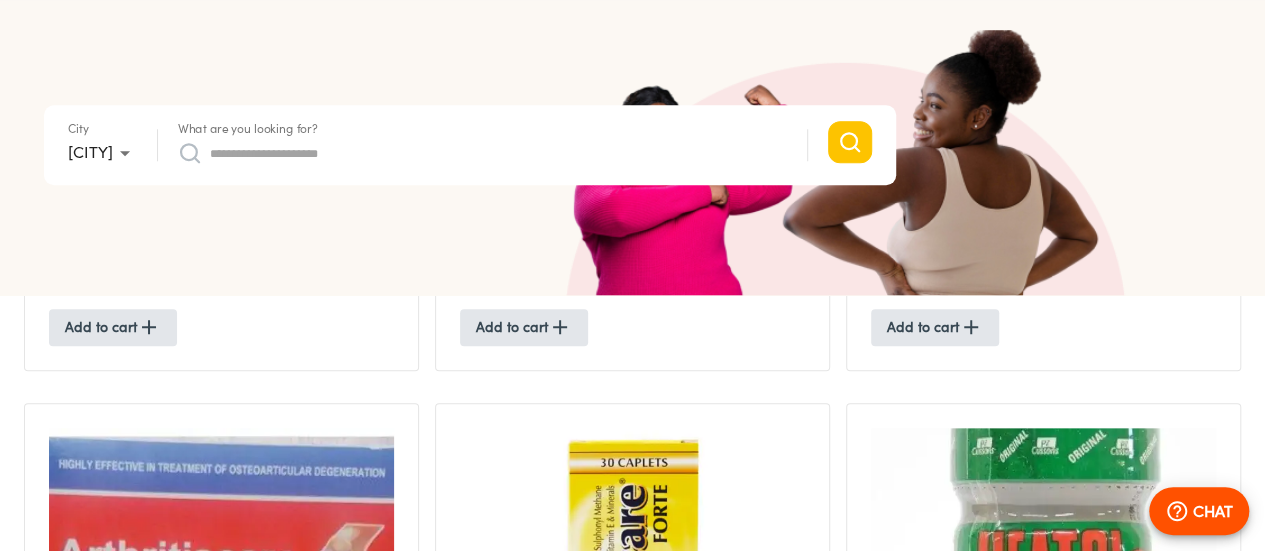 scroll, scrollTop: 900, scrollLeft: 0, axis: vertical 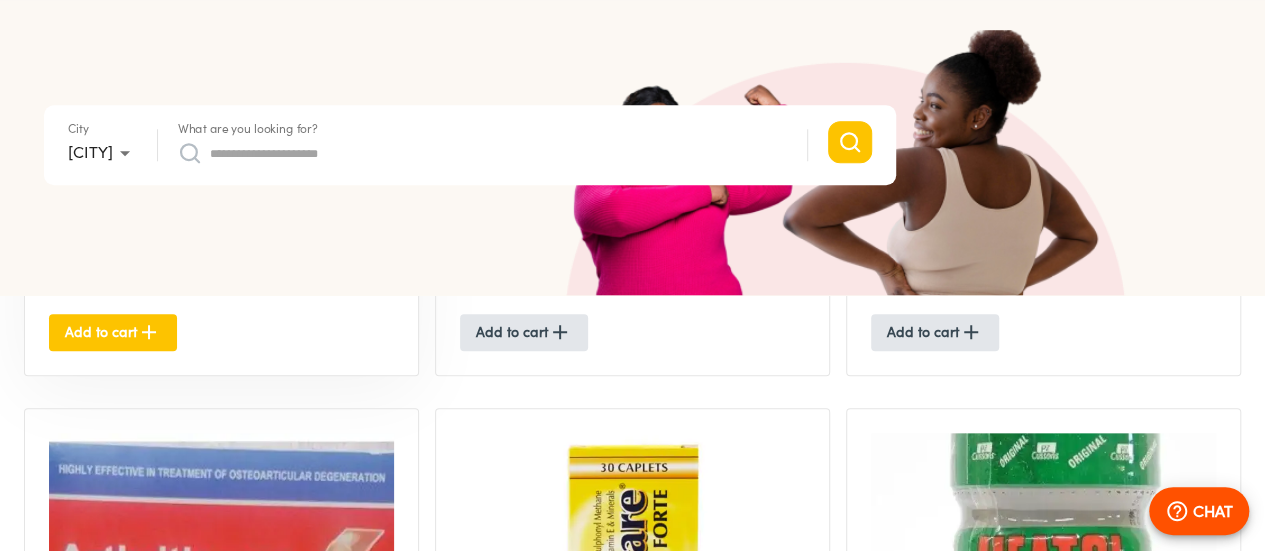 click on "Add to cart" at bounding box center (113, 332) 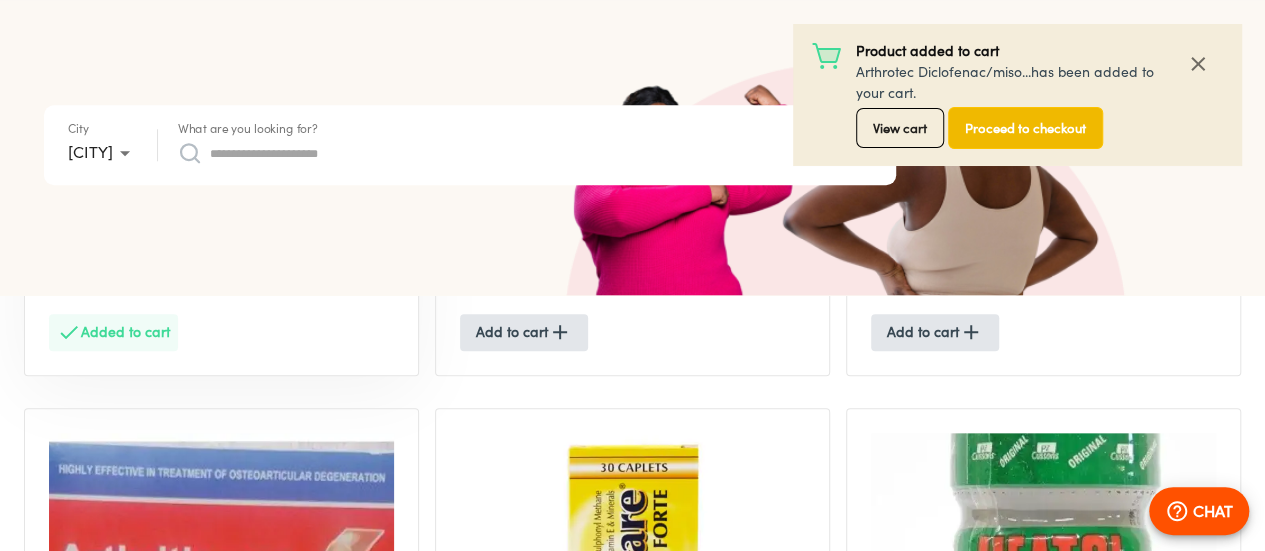 click on "Proceed to checkout" at bounding box center (1025, 128) 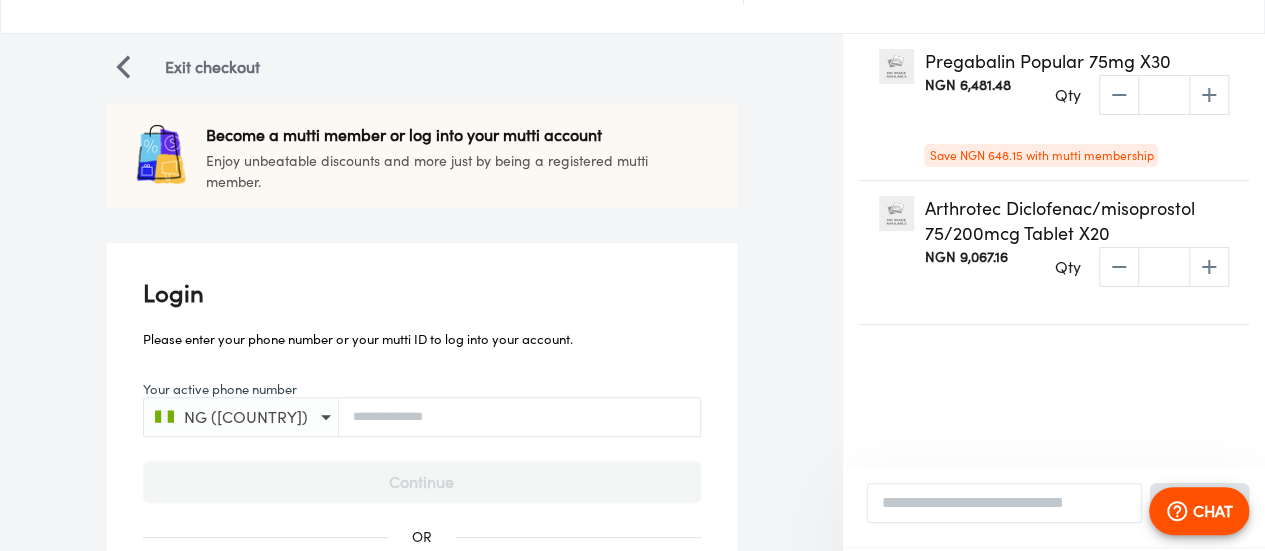 scroll, scrollTop: 200, scrollLeft: 0, axis: vertical 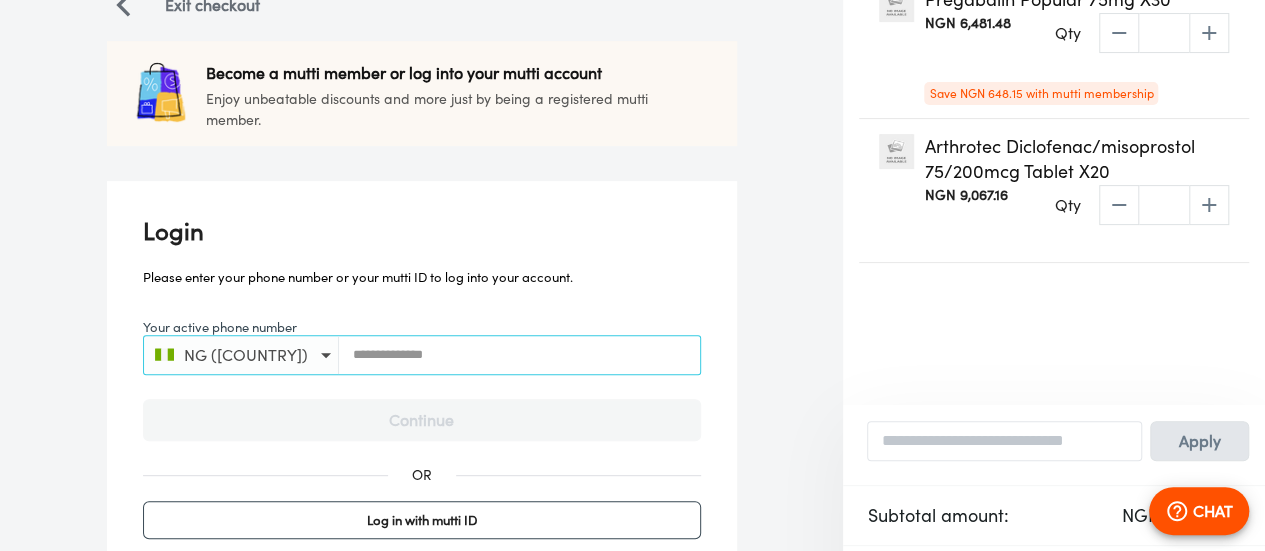 click on "Your active phone number" at bounding box center (519, 354) 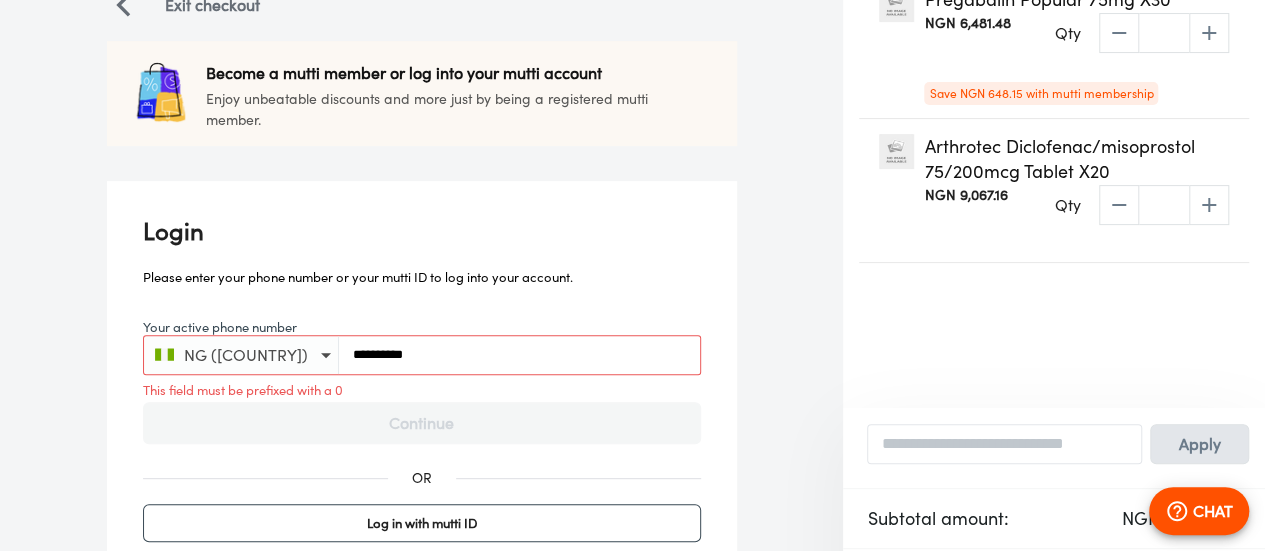 click on "**********" at bounding box center (519, 354) 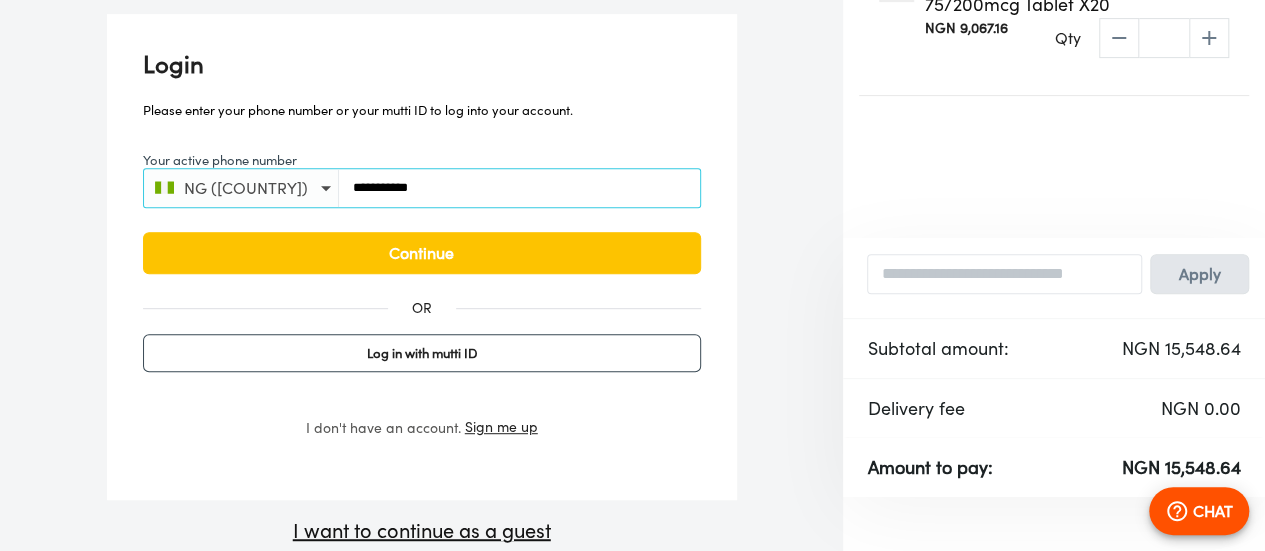 scroll, scrollTop: 375, scrollLeft: 0, axis: vertical 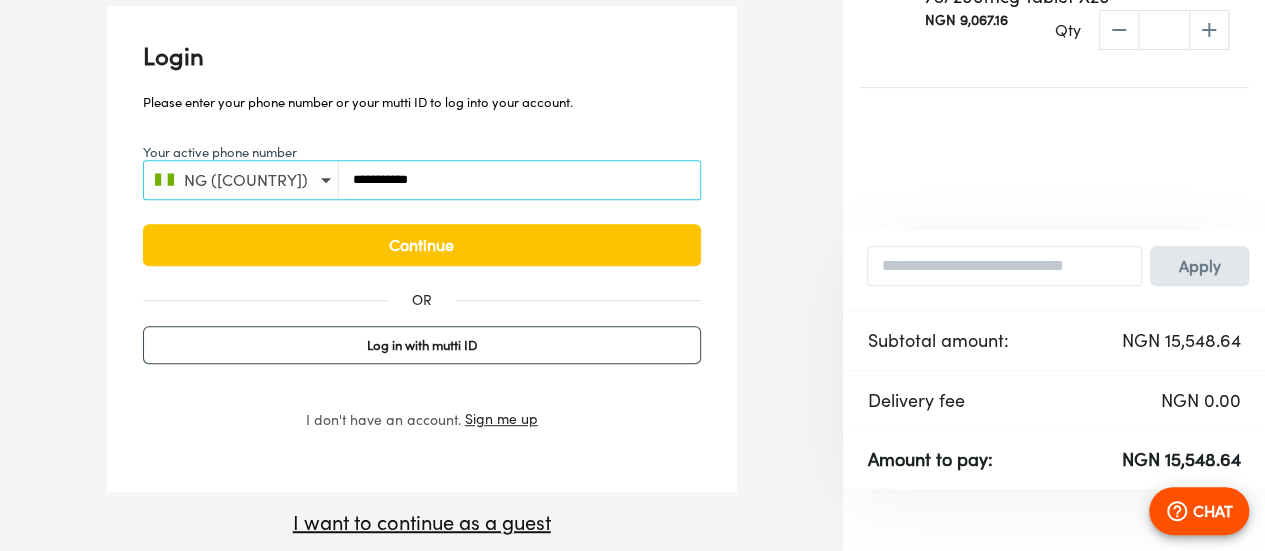 type on "**********" 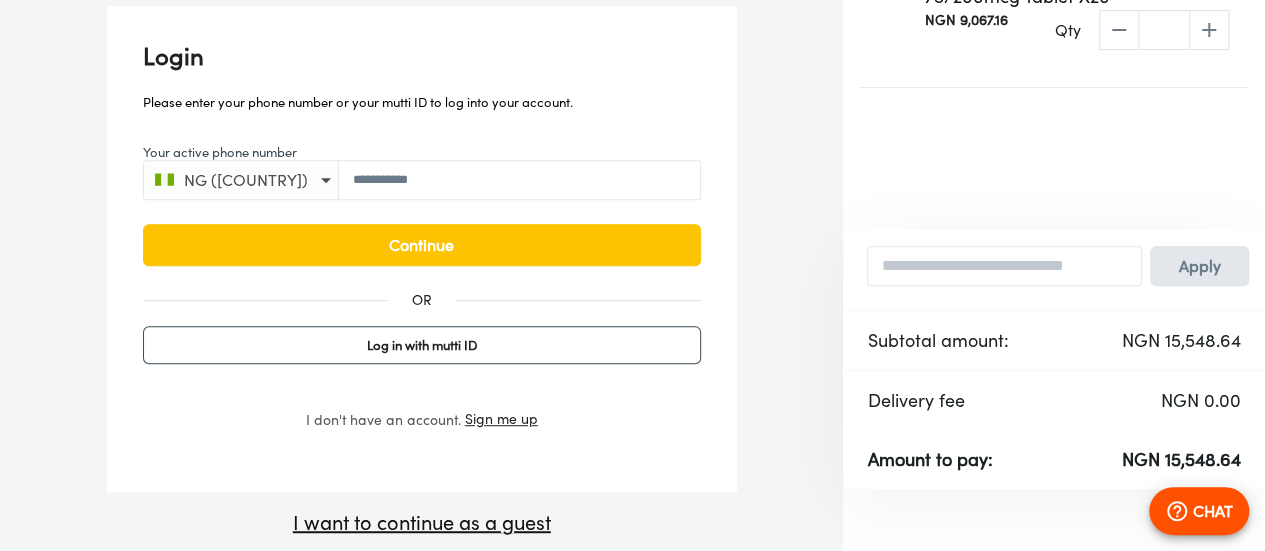 click on "Sign me up" at bounding box center [501, 419] 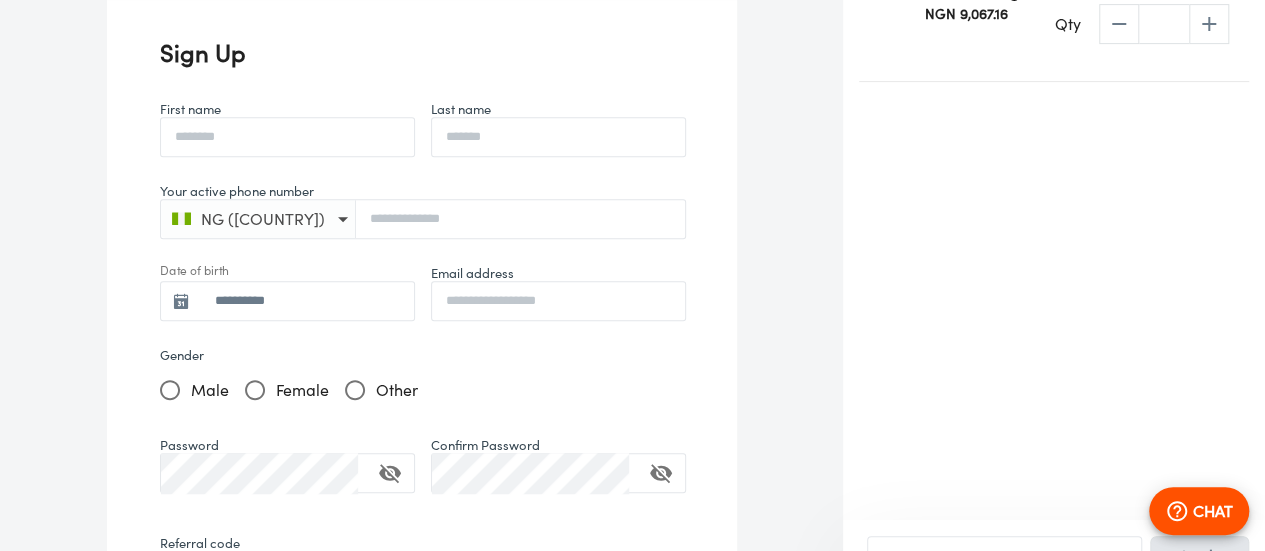 scroll, scrollTop: 372, scrollLeft: 0, axis: vertical 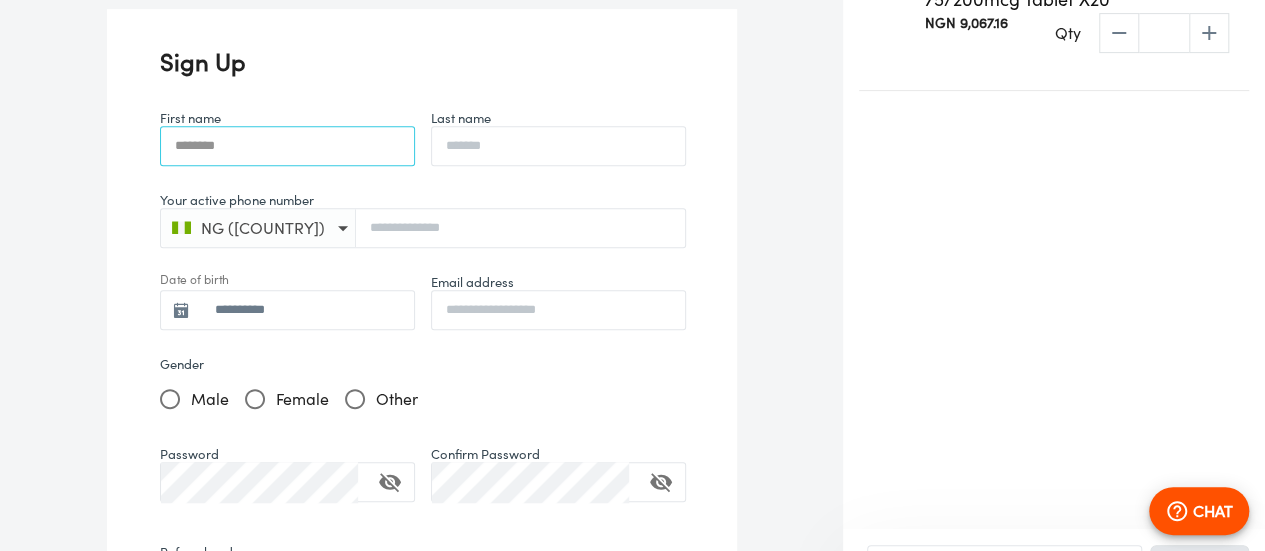 click on "First name" at bounding box center (287, 145) 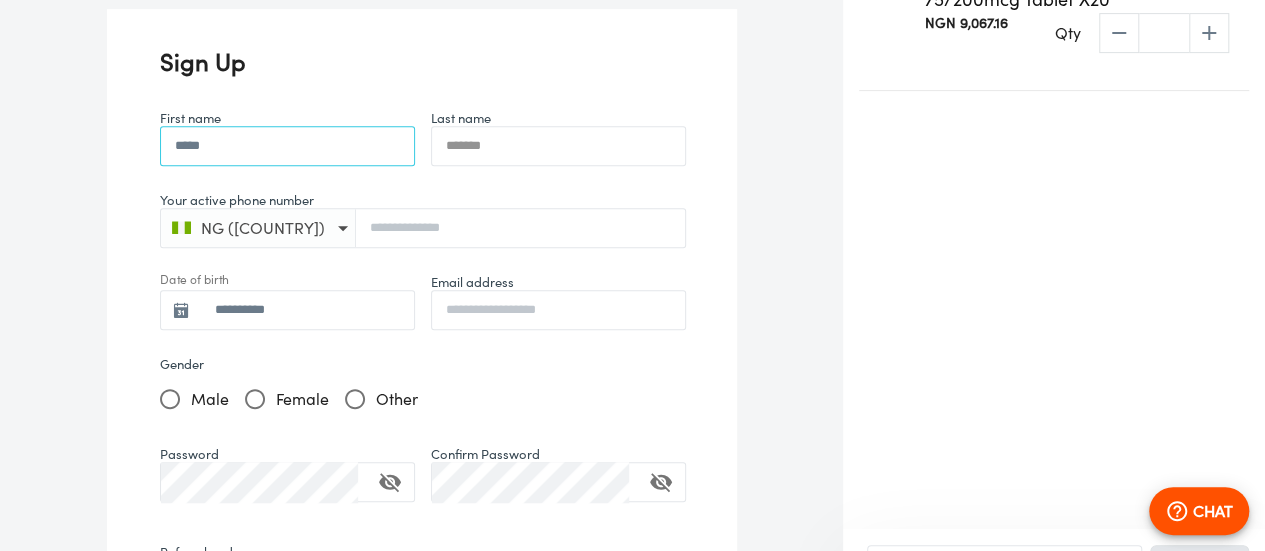 type on "*****" 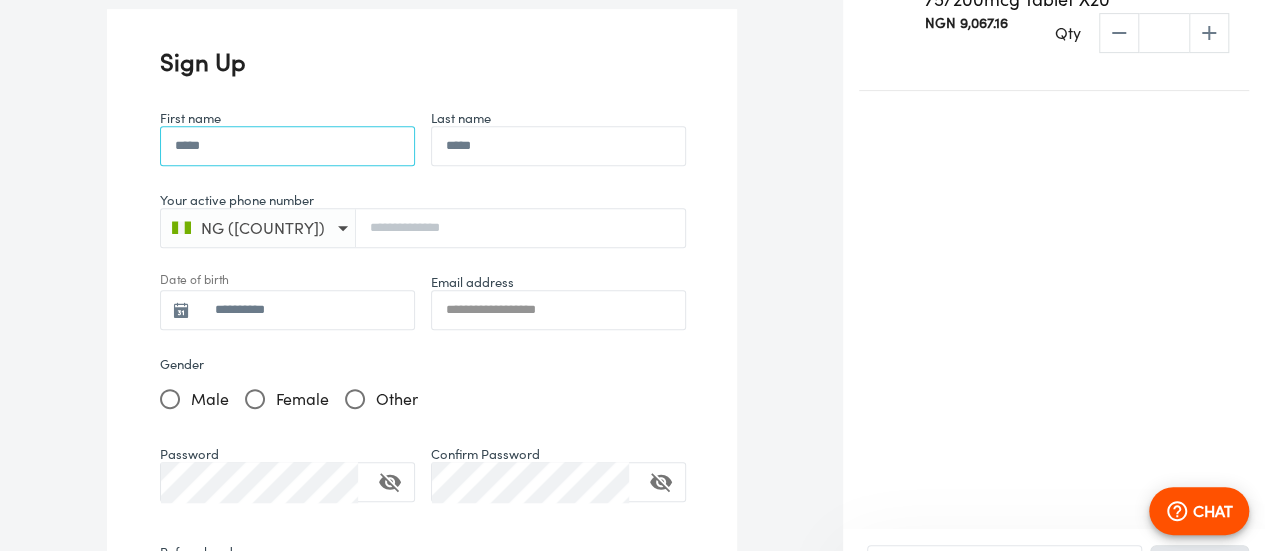 type on "**********" 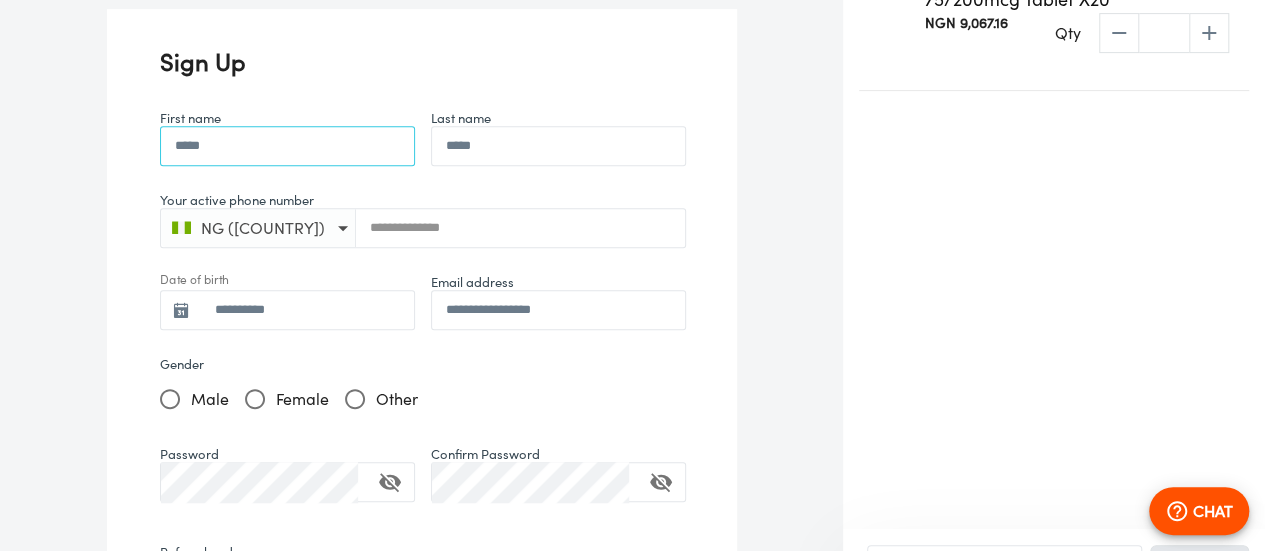 click on "Your active phone number" at bounding box center [520, 227] 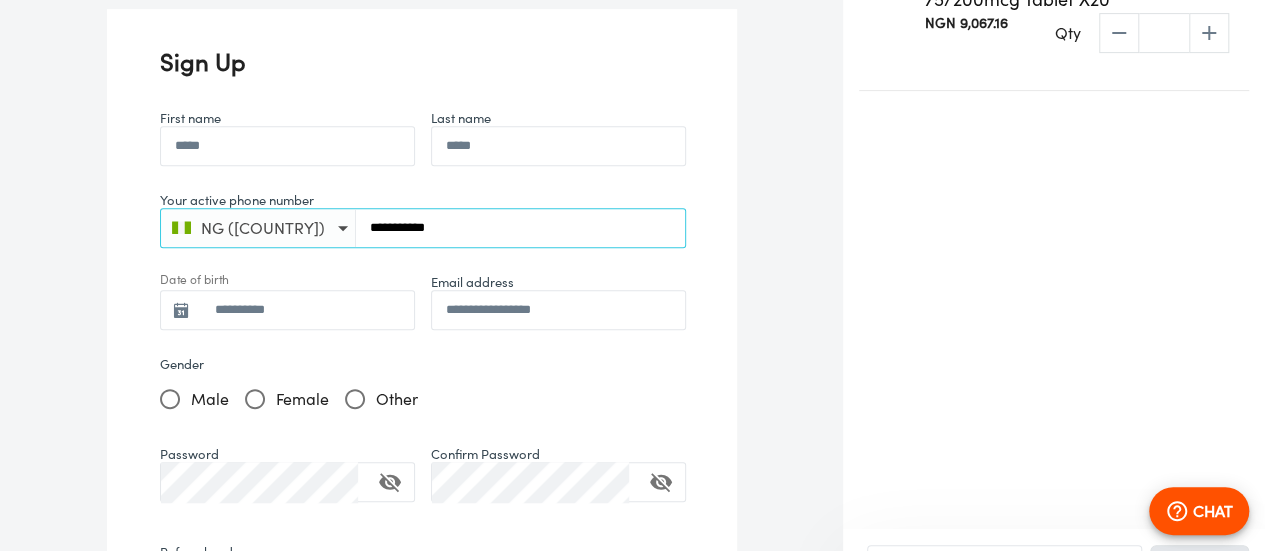 type on "**********" 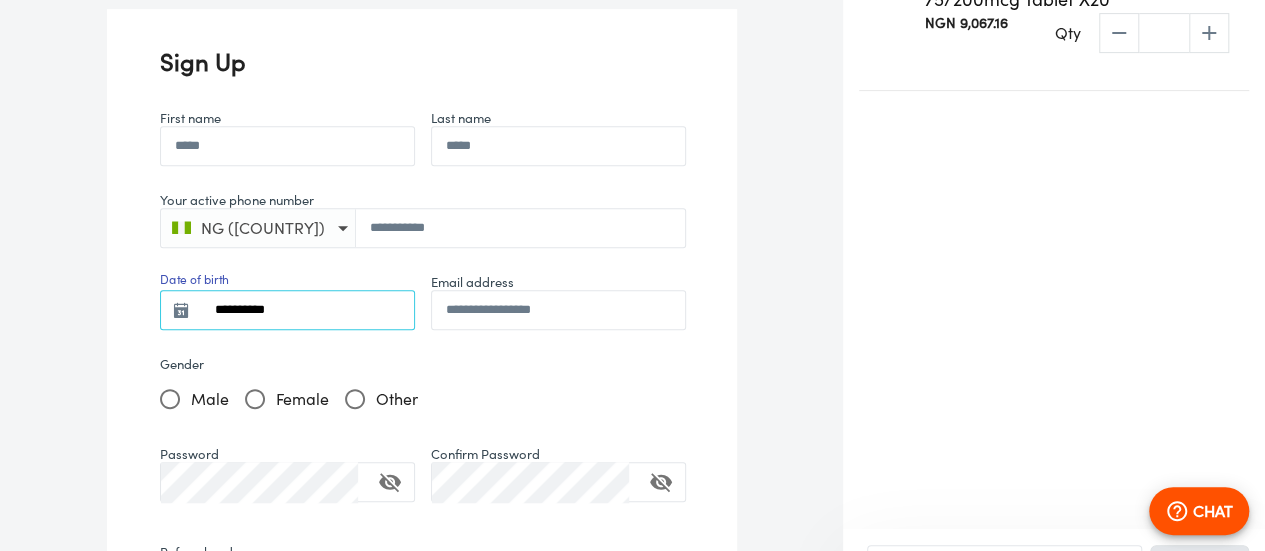 click on "**********" at bounding box center (307, 309) 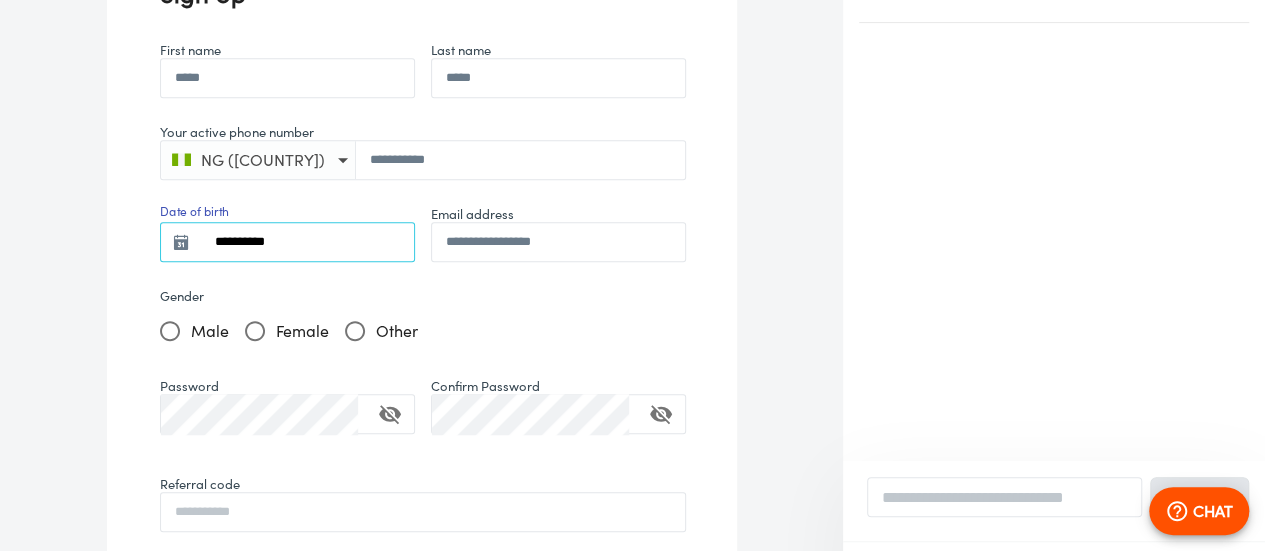 scroll, scrollTop: 472, scrollLeft: 0, axis: vertical 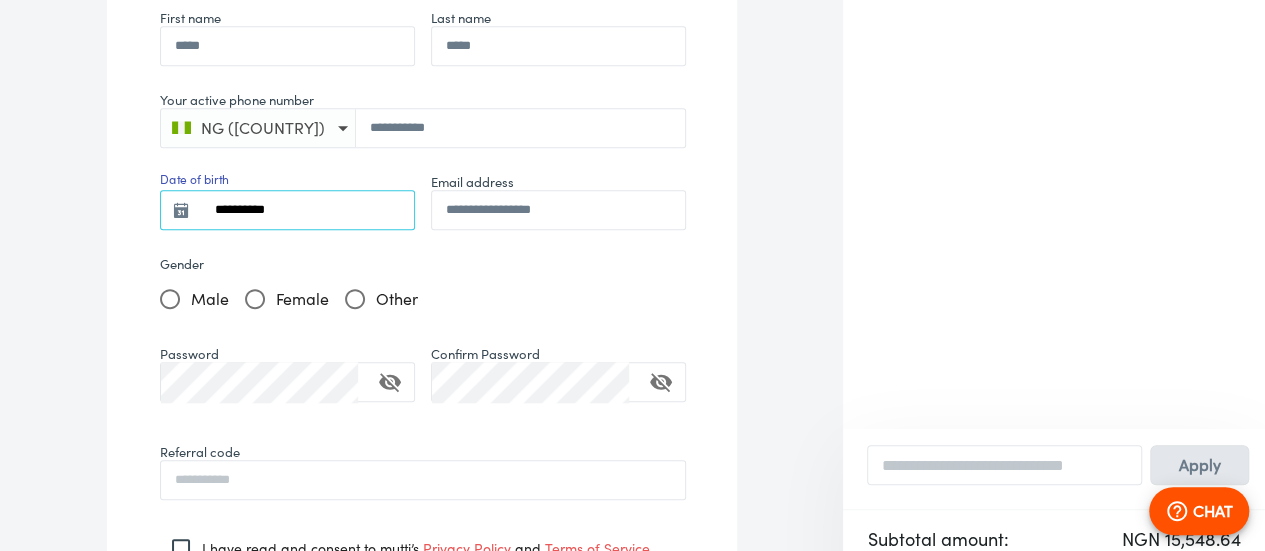 type on "**********" 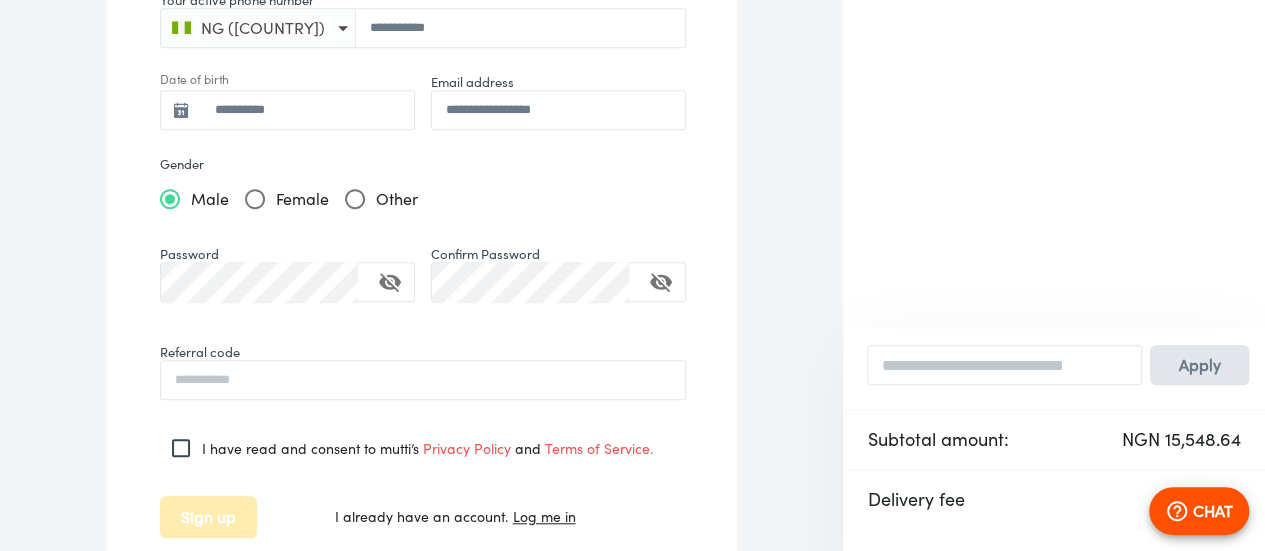 scroll, scrollTop: 672, scrollLeft: 0, axis: vertical 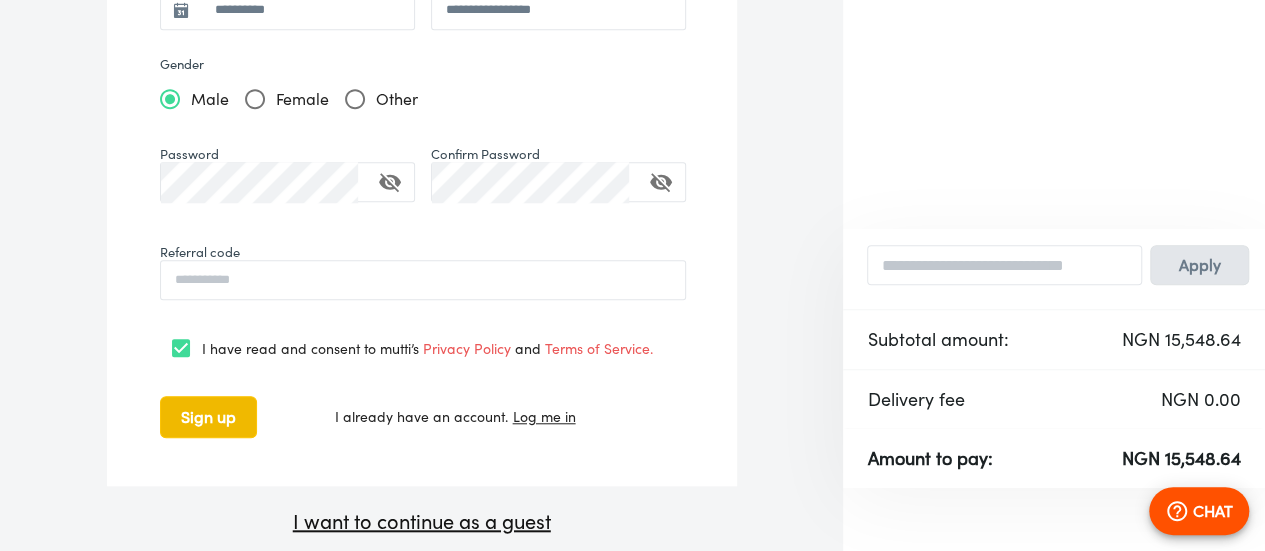 click on "Sign up" at bounding box center [208, 417] 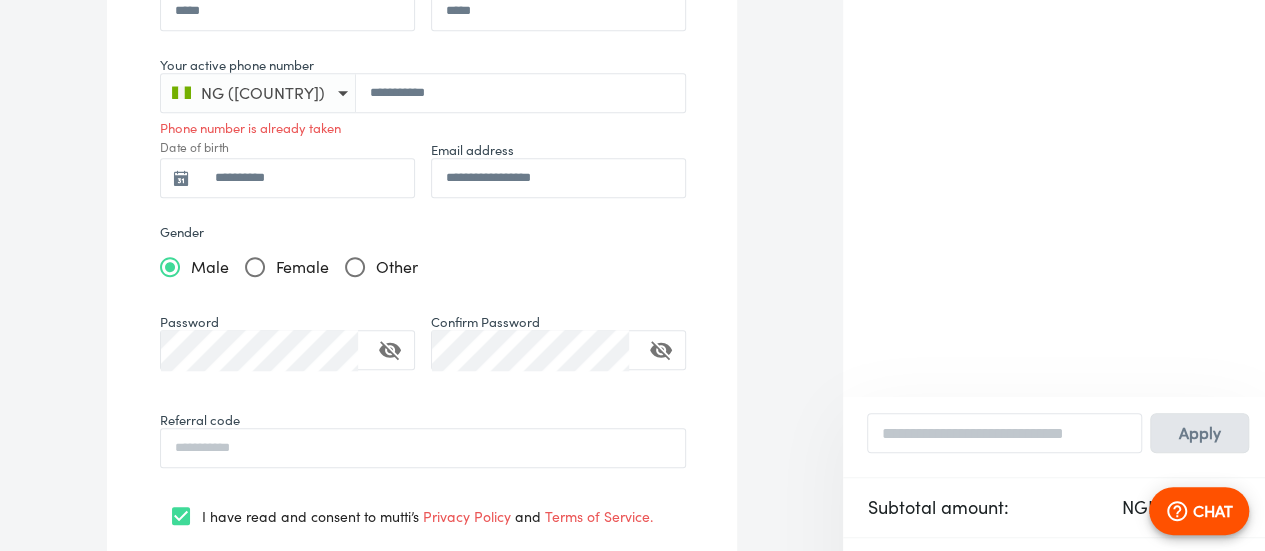 scroll, scrollTop: 475, scrollLeft: 0, axis: vertical 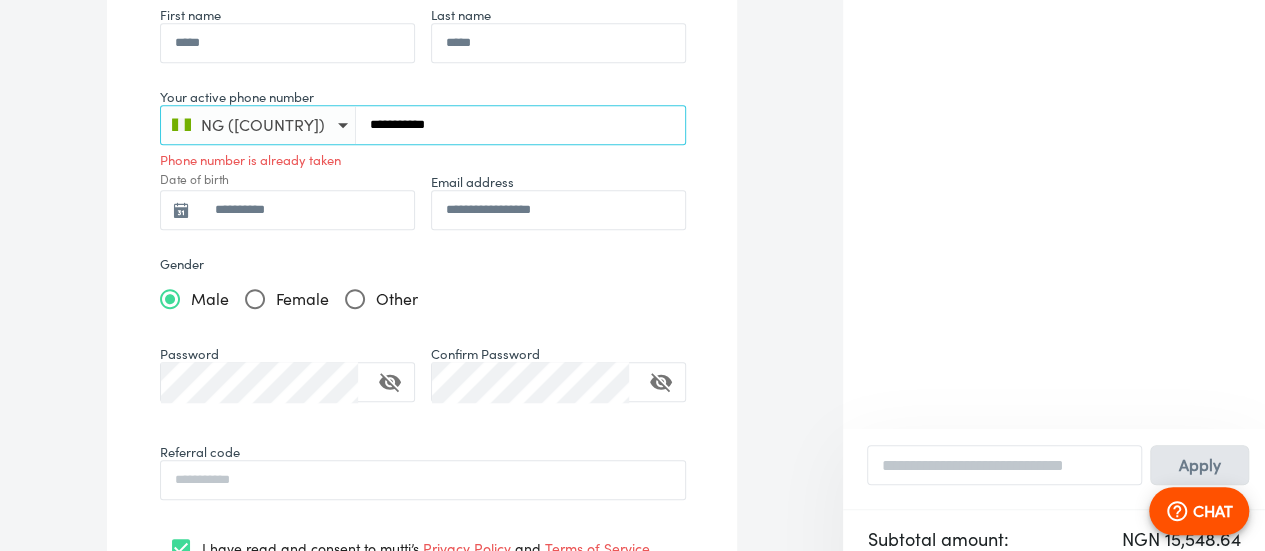 click on "**********" at bounding box center (520, 124) 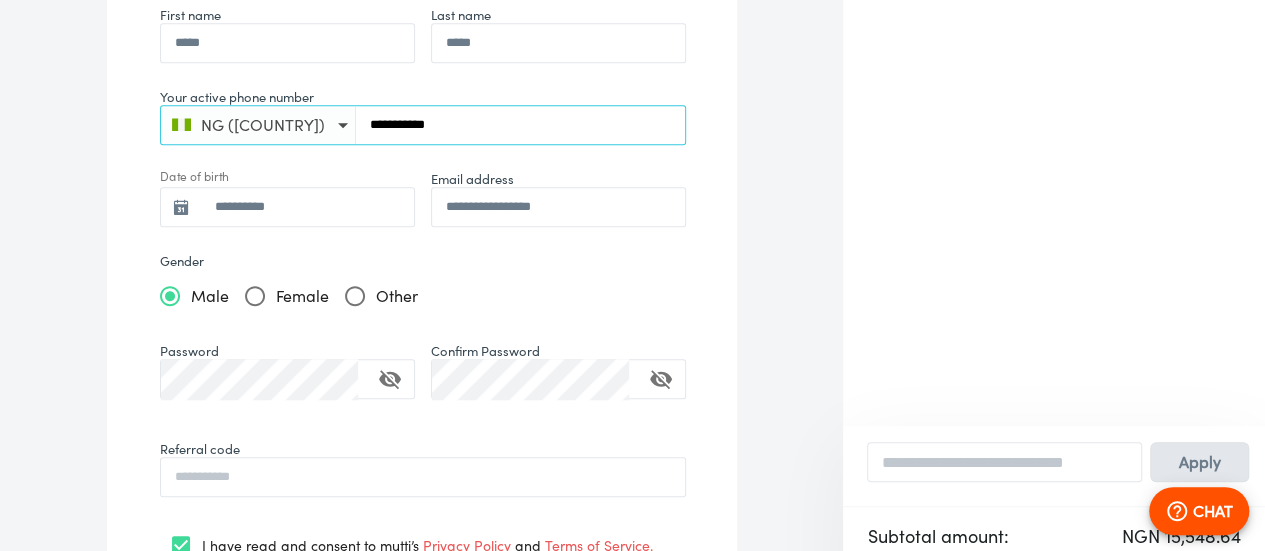 type on "**********" 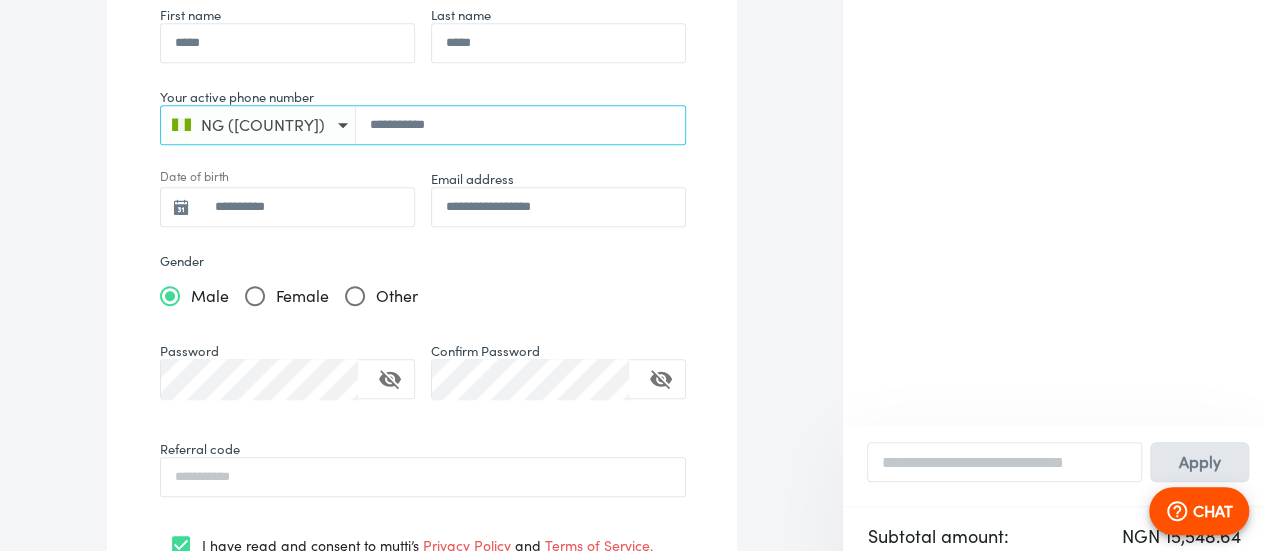 click on "Gender" at bounding box center [423, 261] 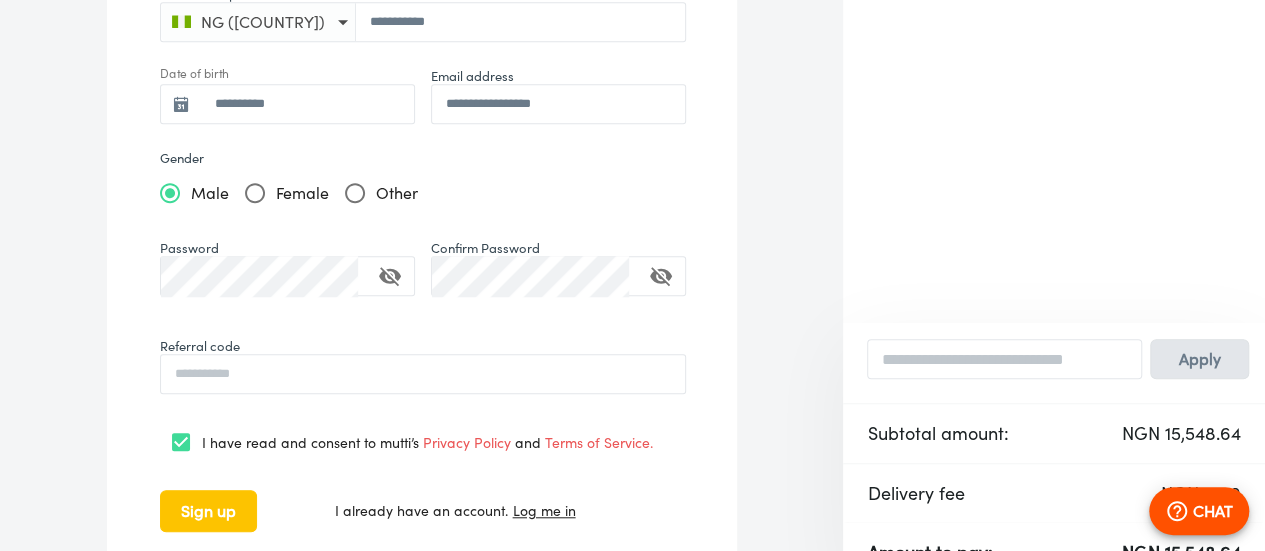 scroll, scrollTop: 672, scrollLeft: 0, axis: vertical 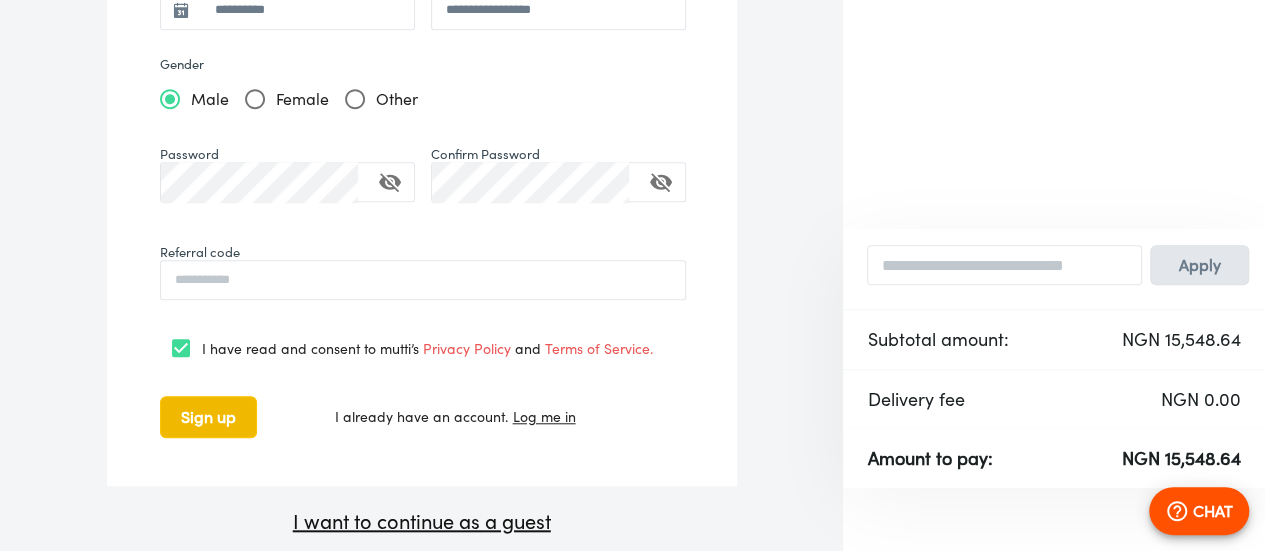 click on "Sign up" at bounding box center [208, 417] 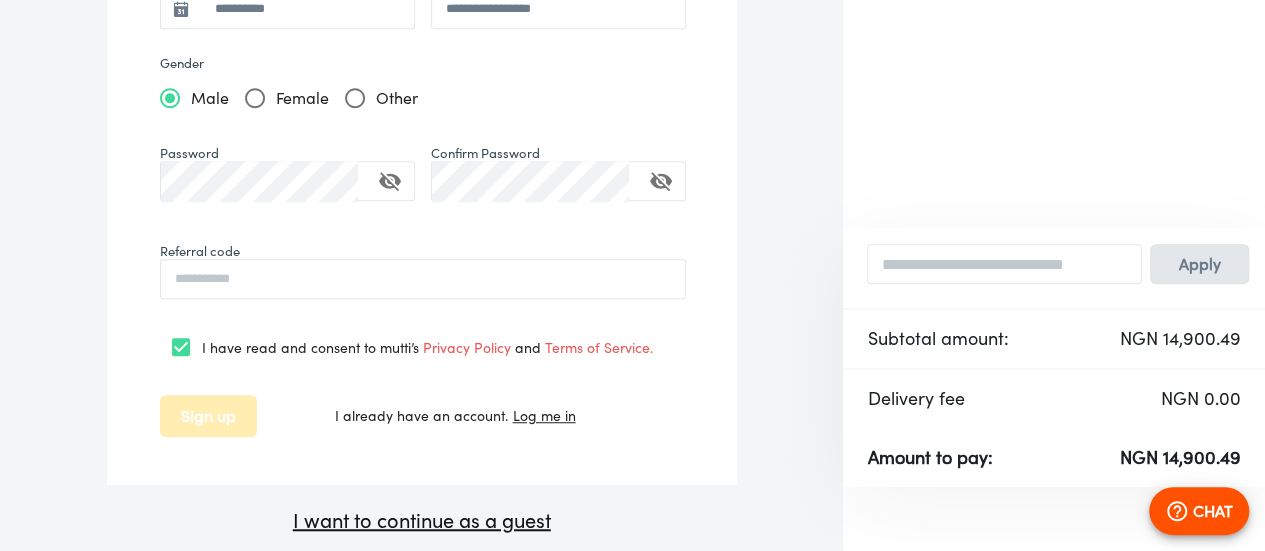 scroll, scrollTop: 514, scrollLeft: 0, axis: vertical 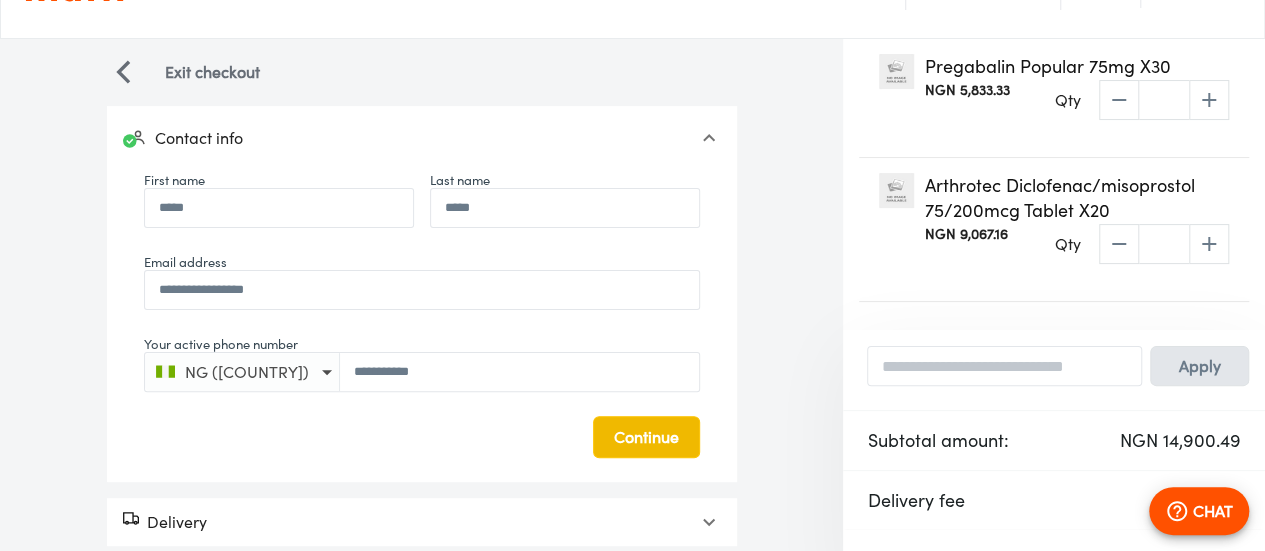 click on "Continue" at bounding box center [646, 437] 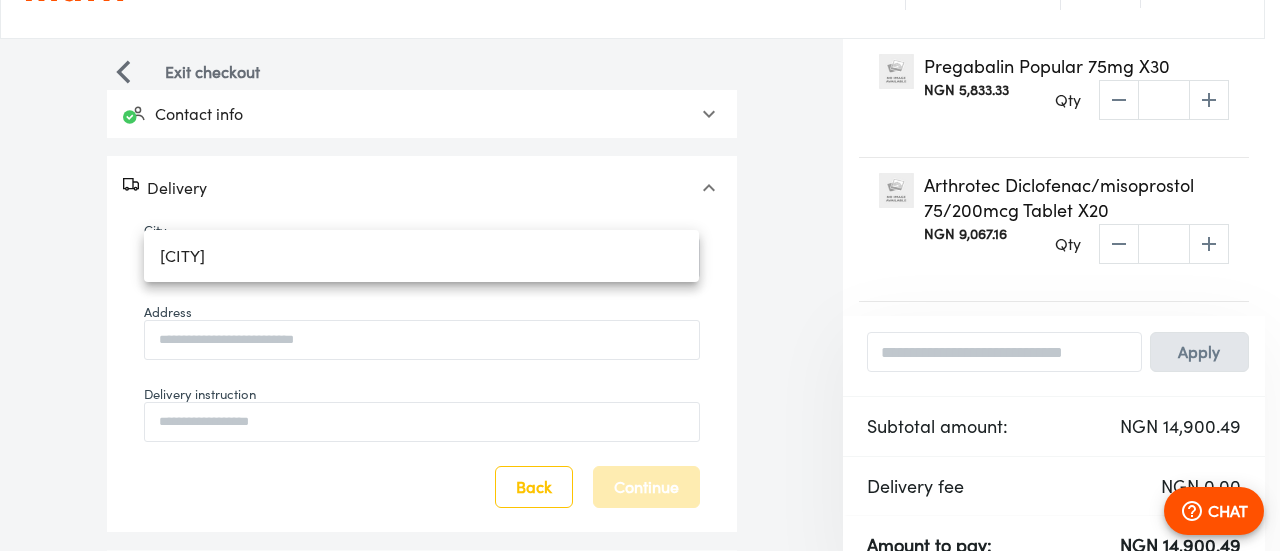 click on "**********" at bounding box center (640, 261) 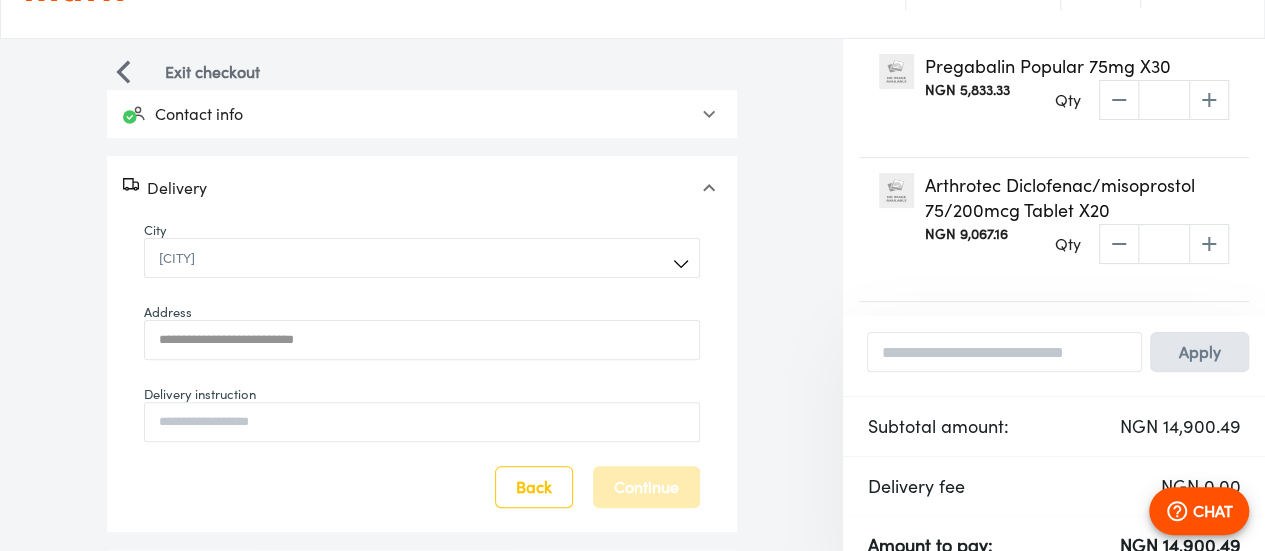 click on "Address" at bounding box center (422, 339) 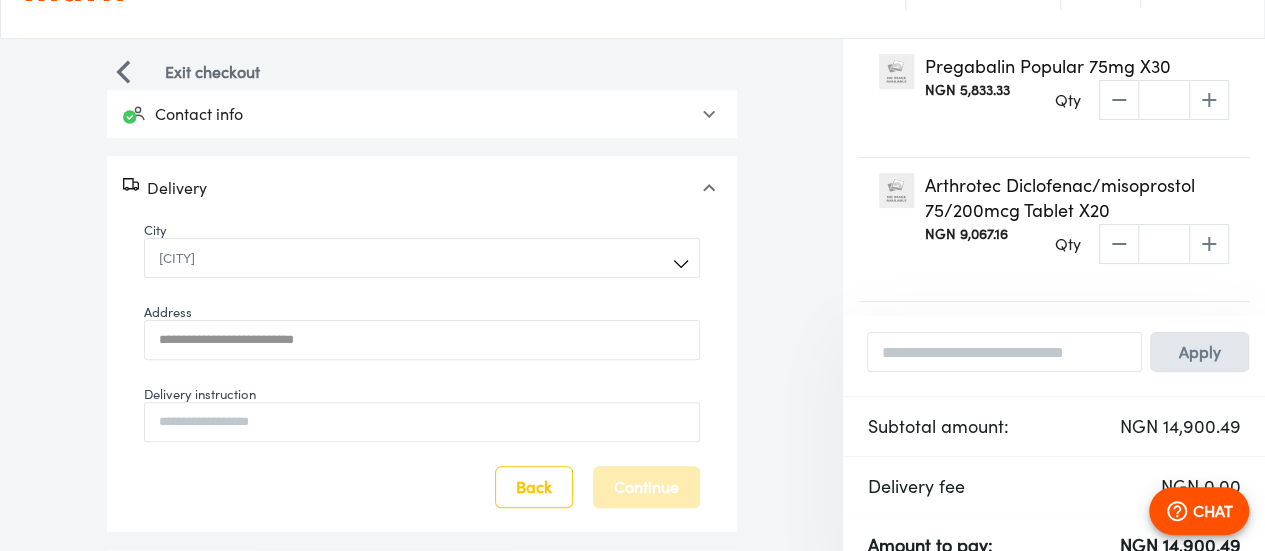 type on "**********" 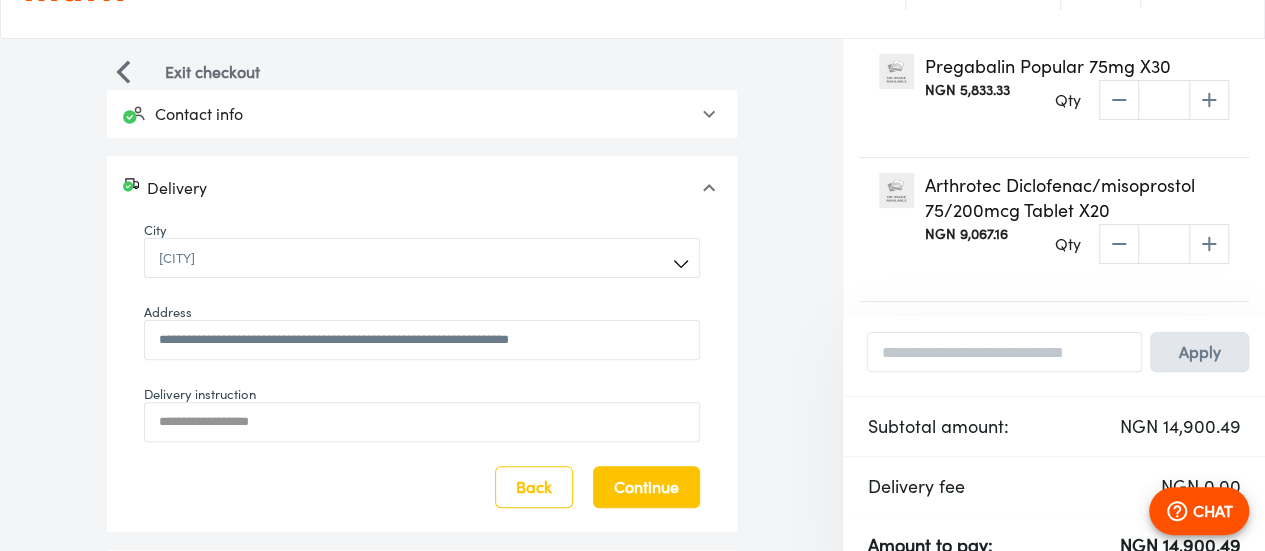 click on "Delivery instruction" at bounding box center (422, 421) 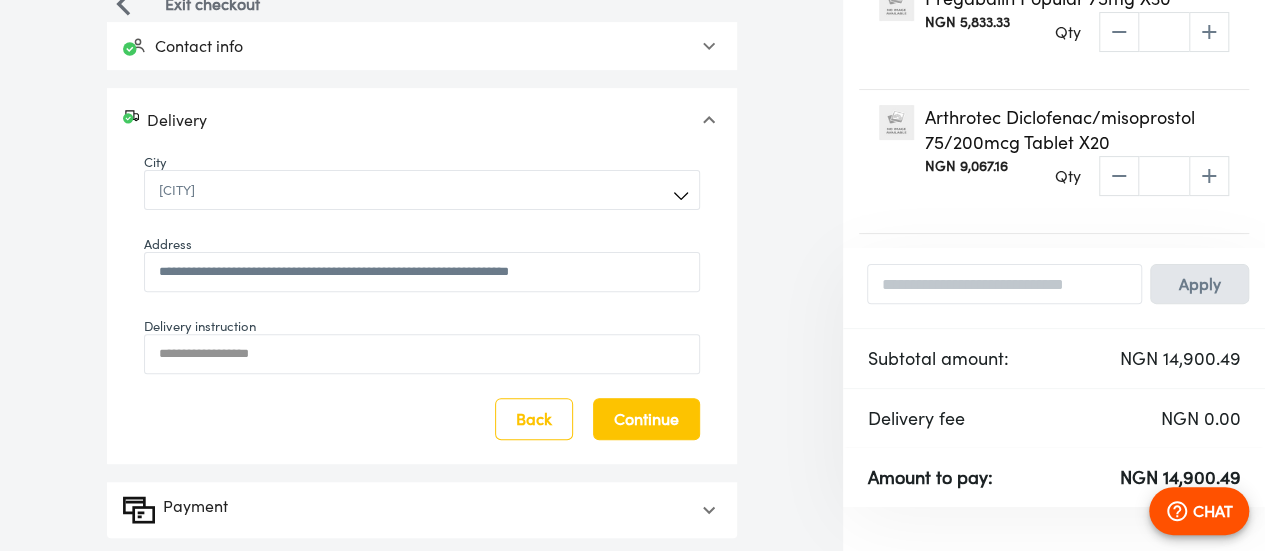 scroll, scrollTop: 202, scrollLeft: 0, axis: vertical 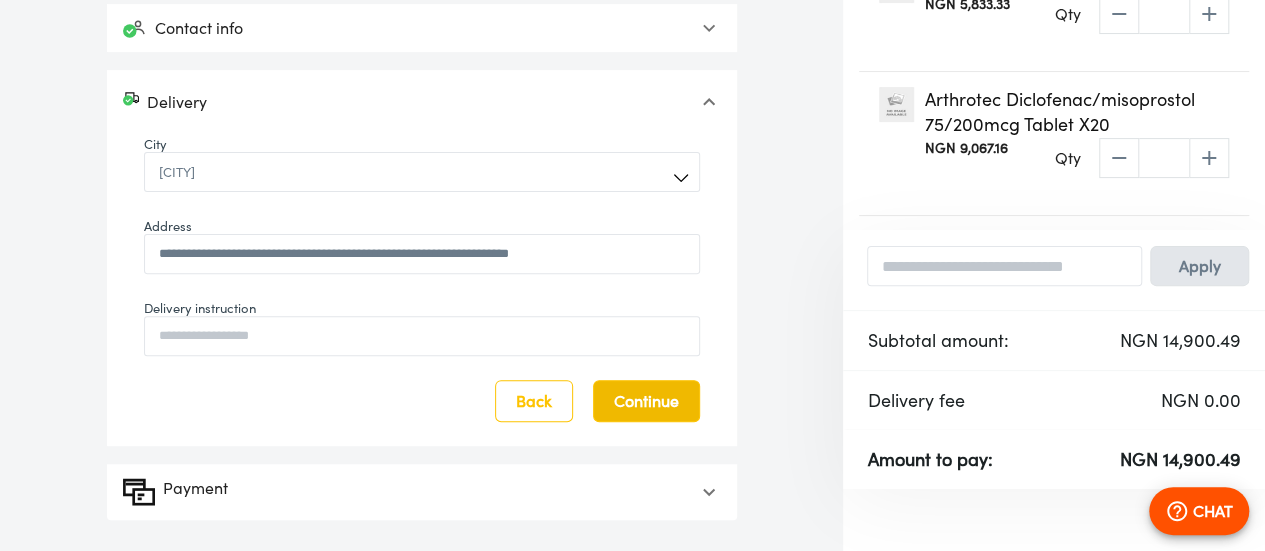 click on "Continue" at bounding box center (646, 401) 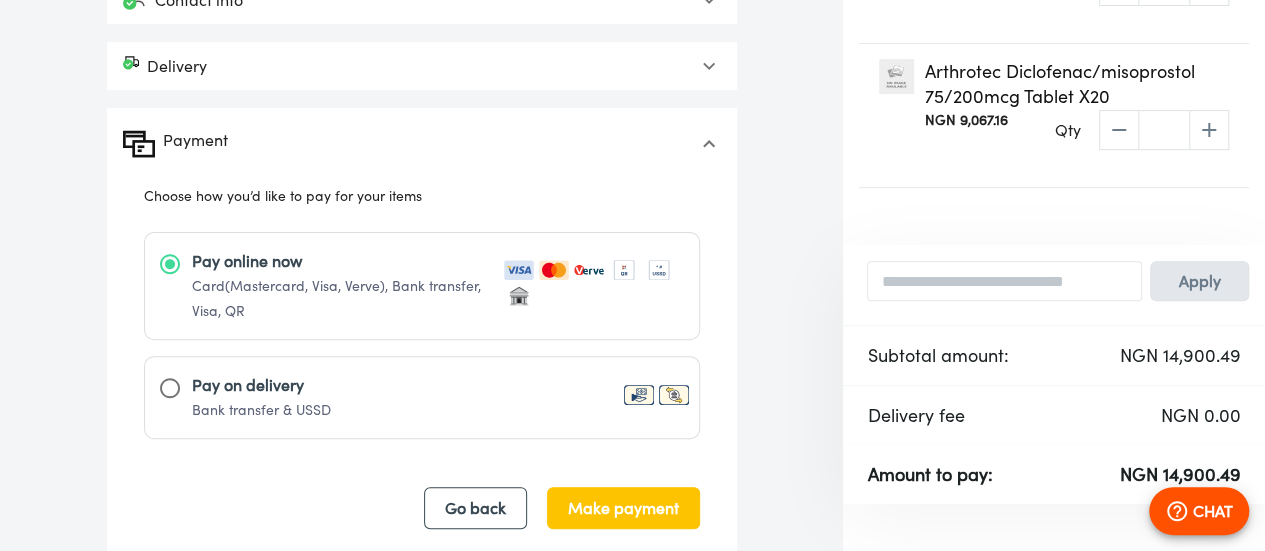 scroll, scrollTop: 243, scrollLeft: 0, axis: vertical 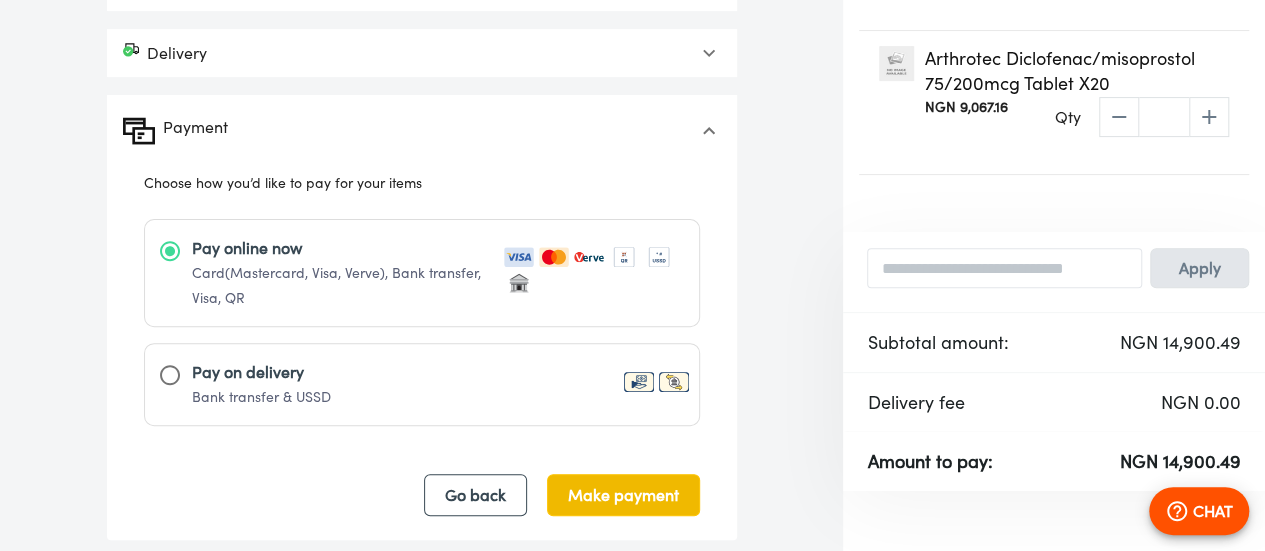 click on "Make payment" at bounding box center (623, 495) 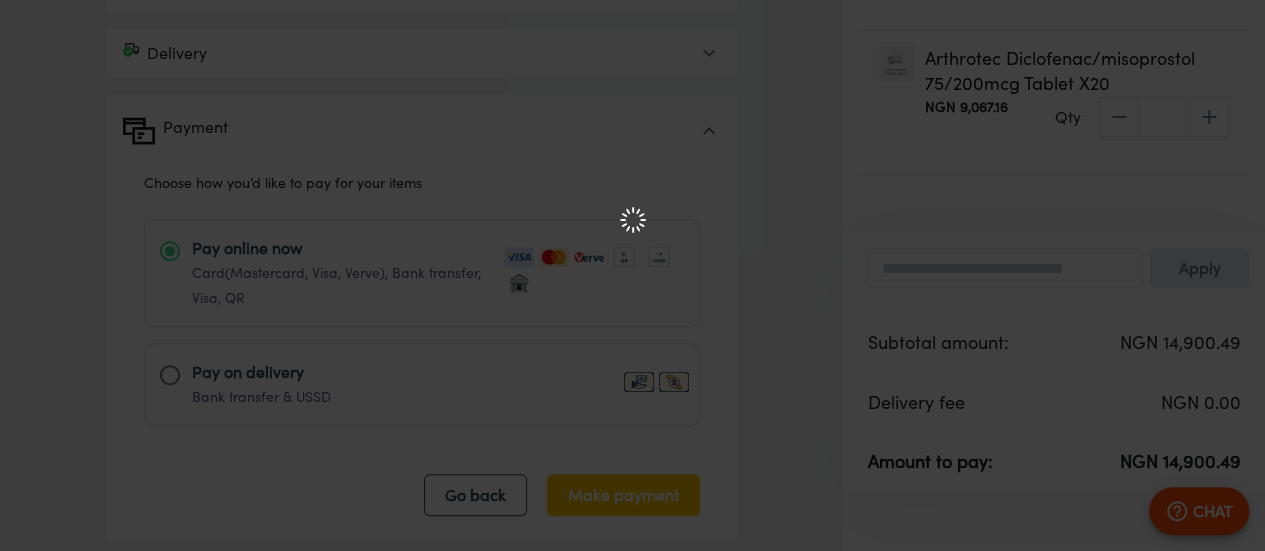scroll, scrollTop: 0, scrollLeft: 0, axis: both 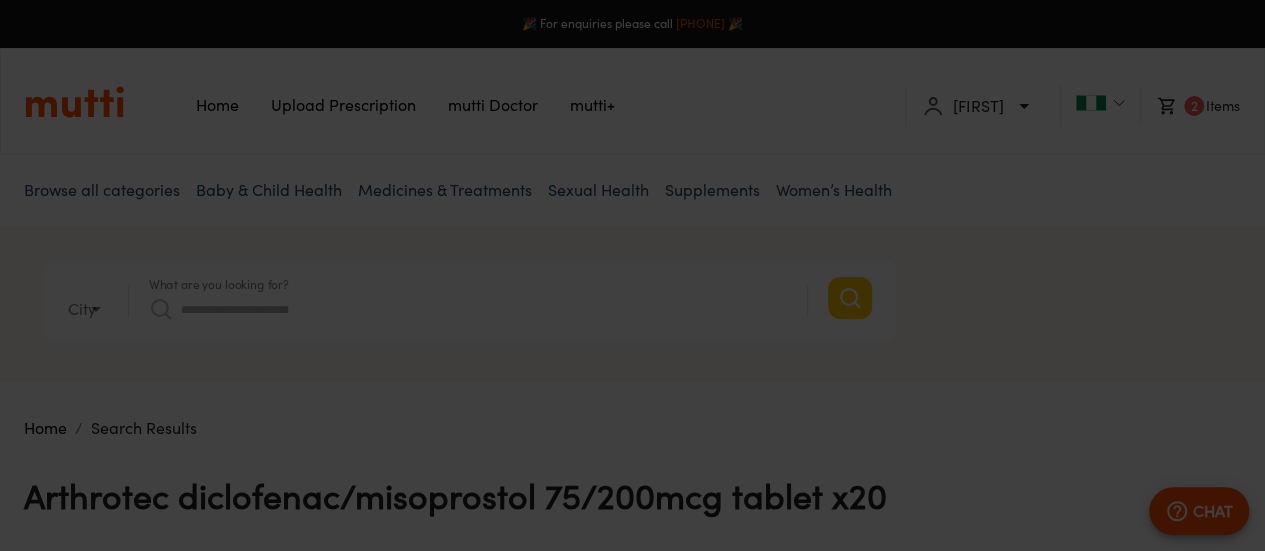 type on "*" 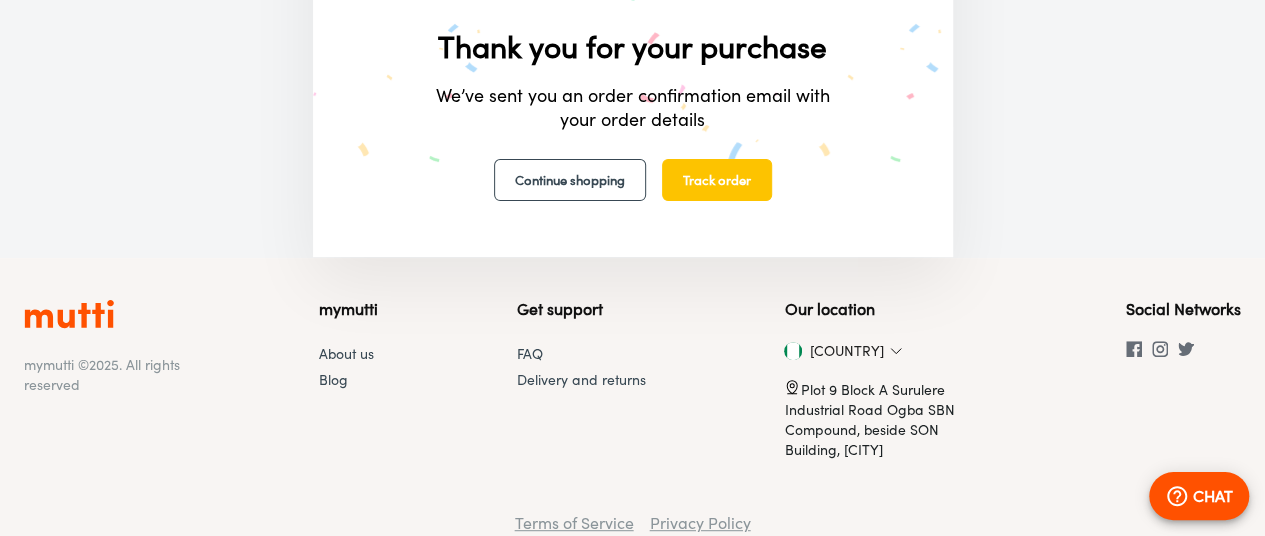 scroll, scrollTop: 300, scrollLeft: 0, axis: vertical 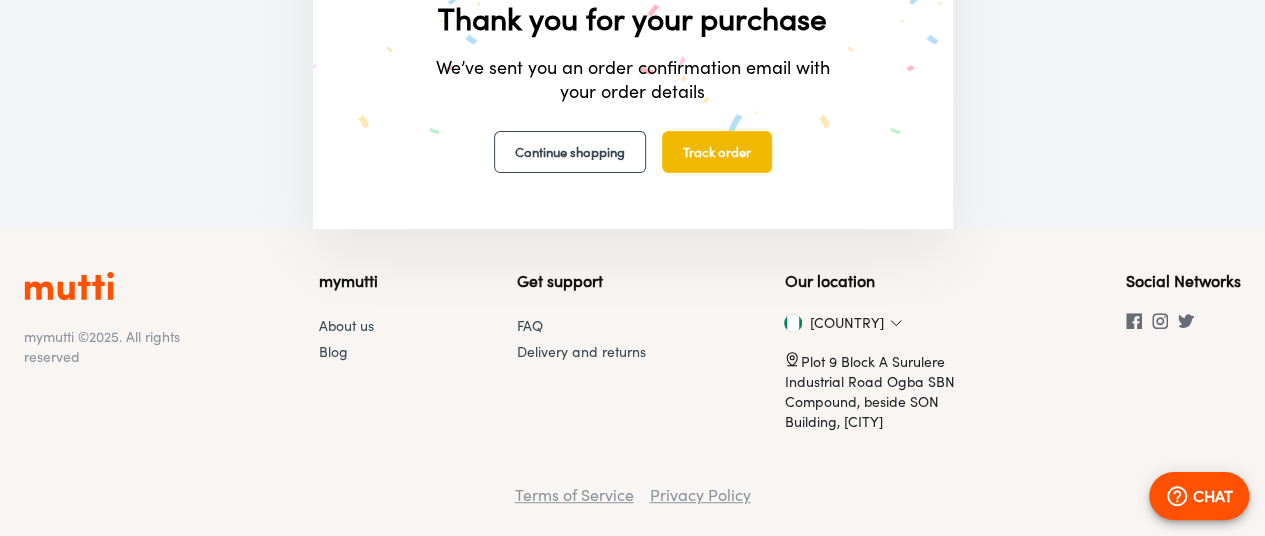 click on "Track order" at bounding box center (717, 152) 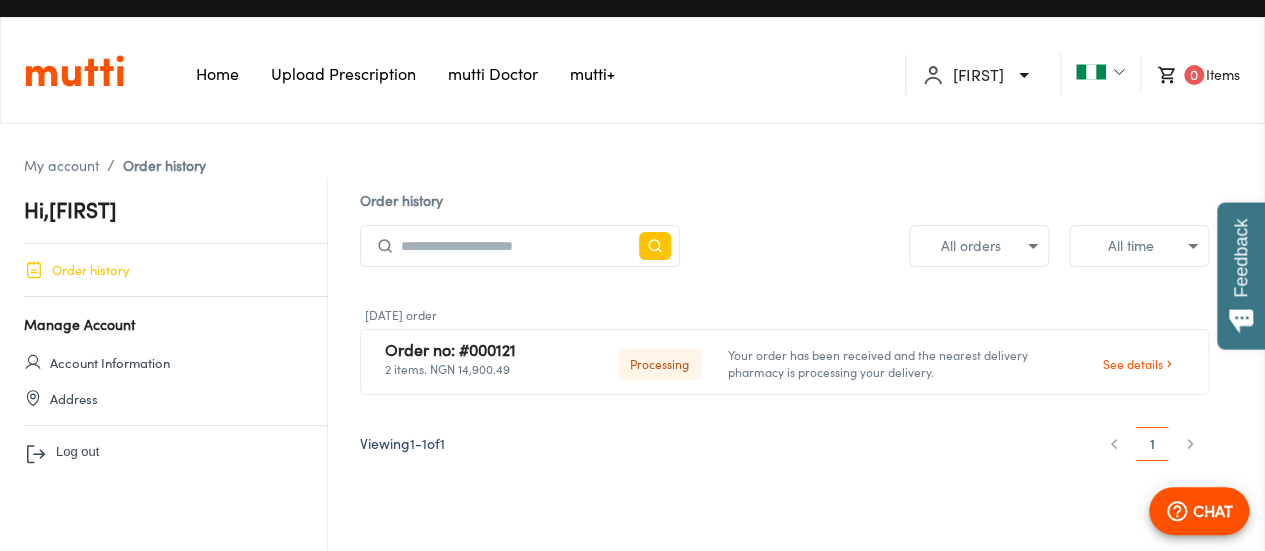 scroll, scrollTop: 0, scrollLeft: 0, axis: both 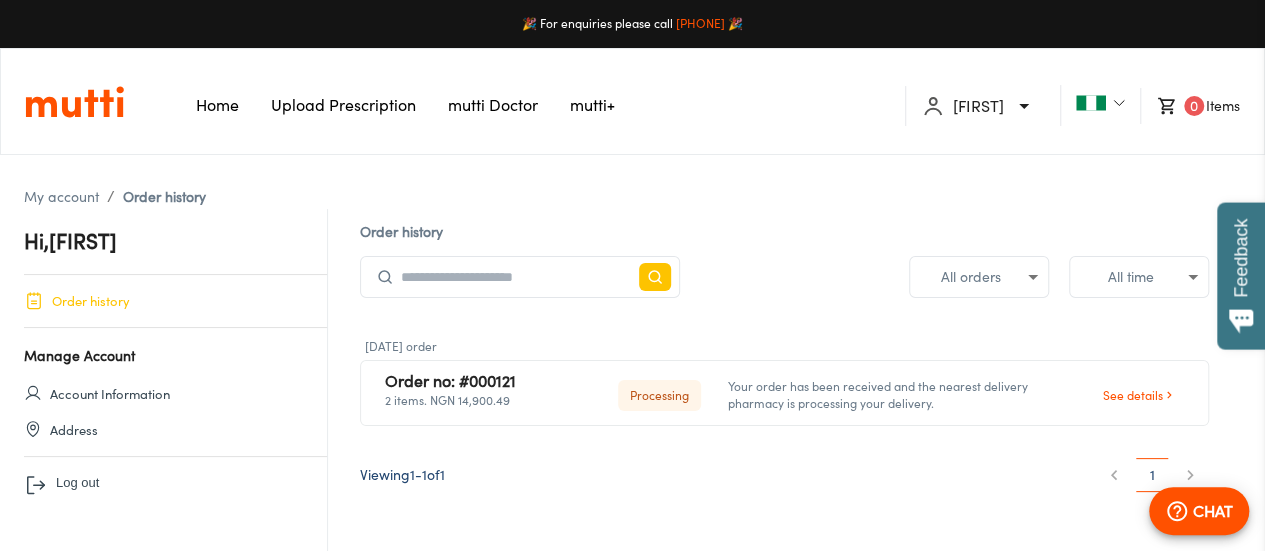 click on "Home" at bounding box center (217, 105) 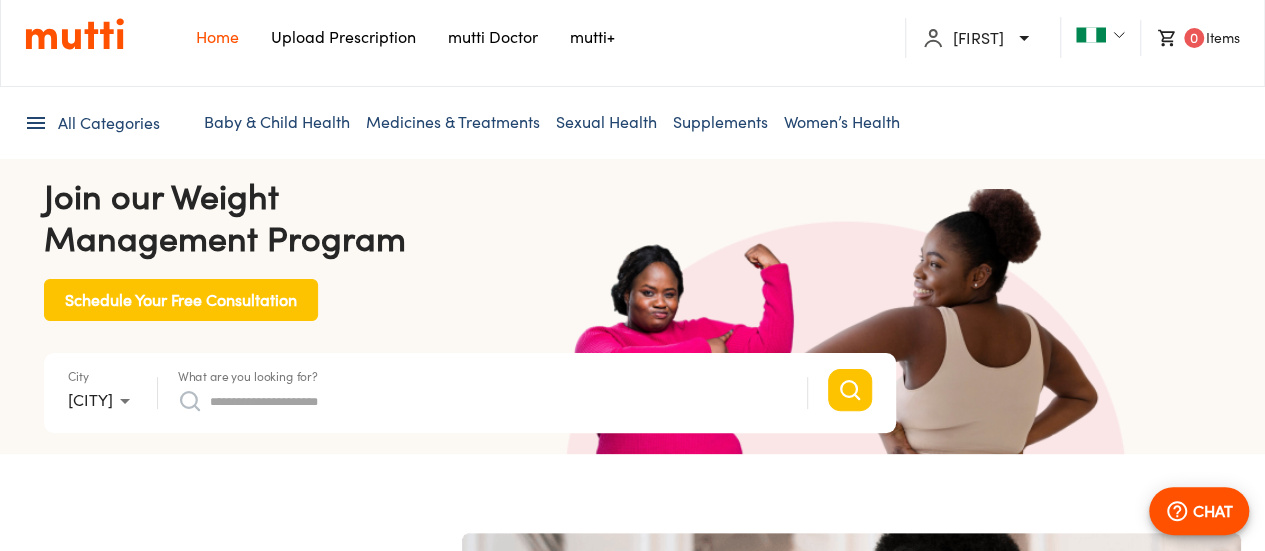 scroll, scrollTop: 100, scrollLeft: 0, axis: vertical 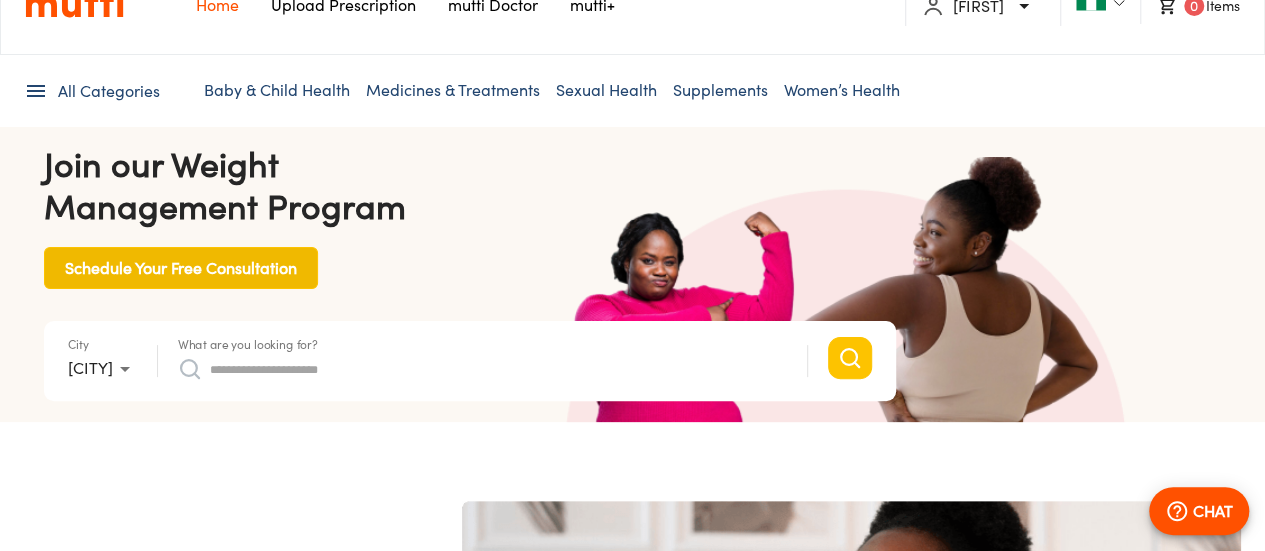 click on "Schedule Your Free Consultation" at bounding box center [181, 268] 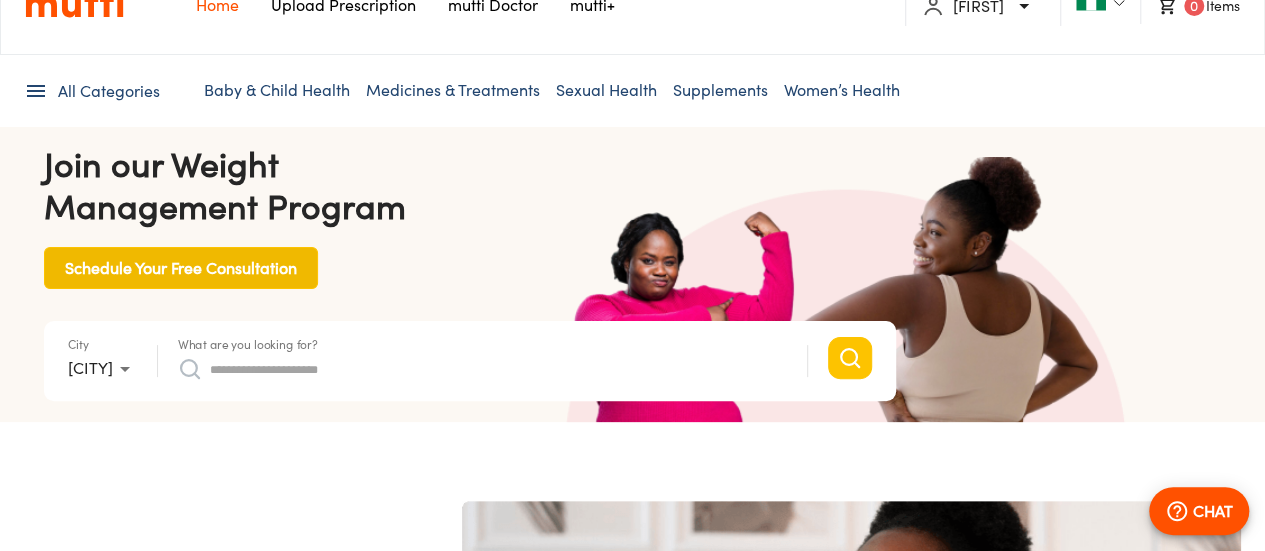 scroll, scrollTop: 0, scrollLeft: 520, axis: horizontal 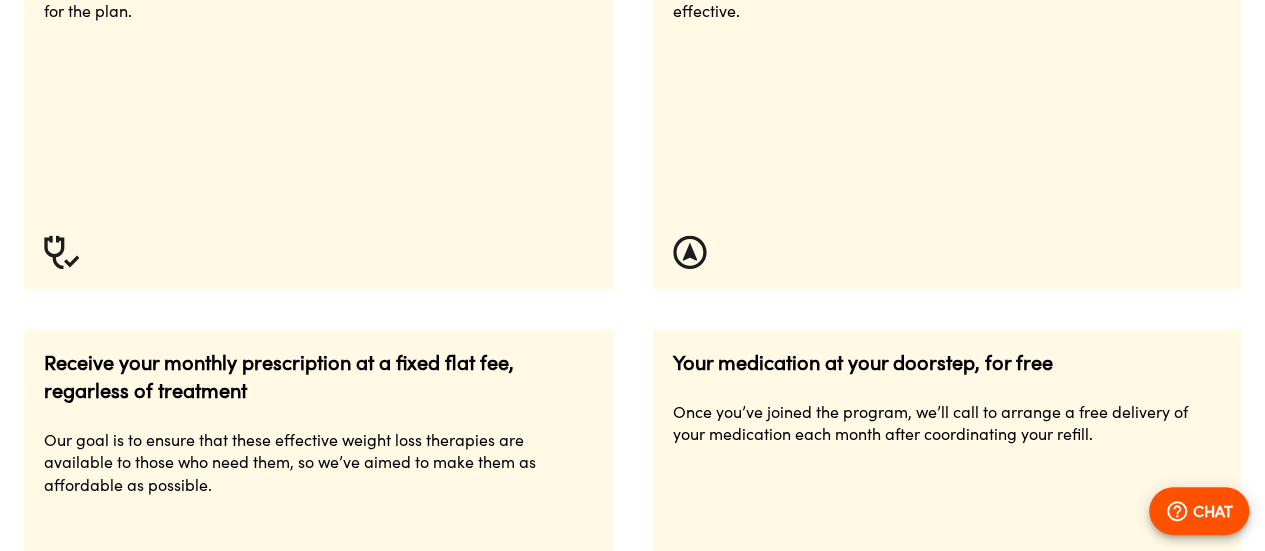 click on "Schedule Your Free Consultation" at bounding box center [161, 843] 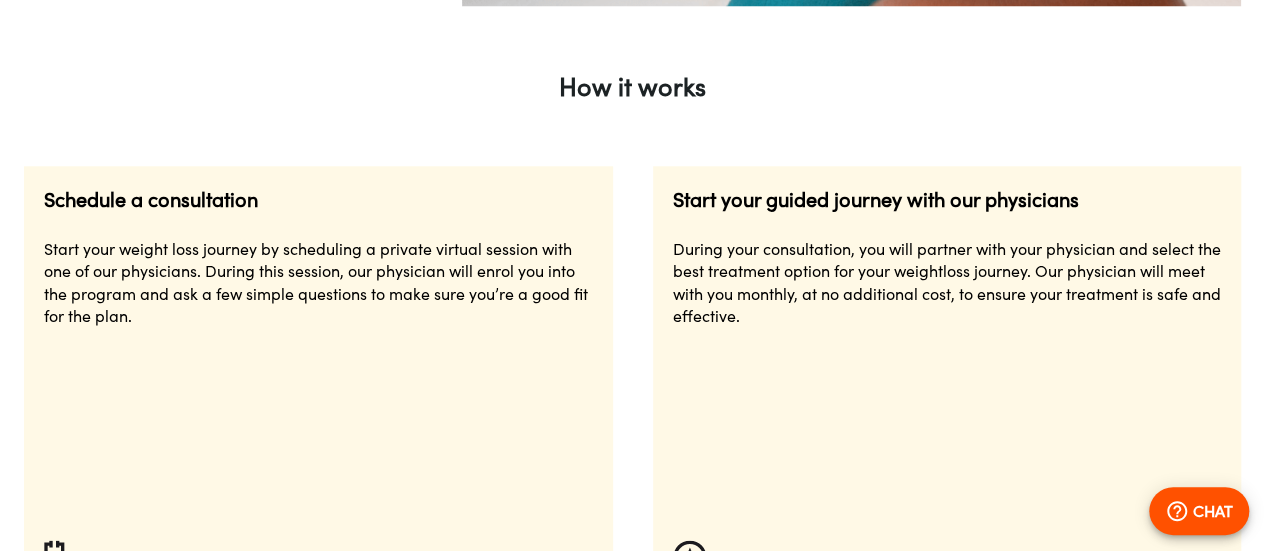 scroll, scrollTop: 900, scrollLeft: 0, axis: vertical 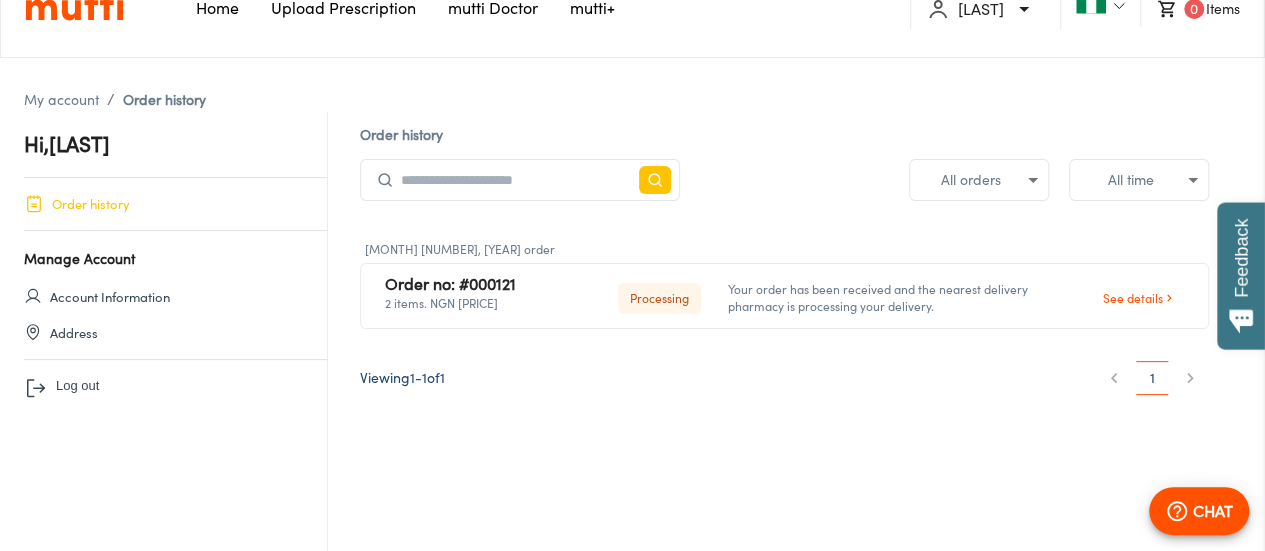 click at bounding box center [516, 180] 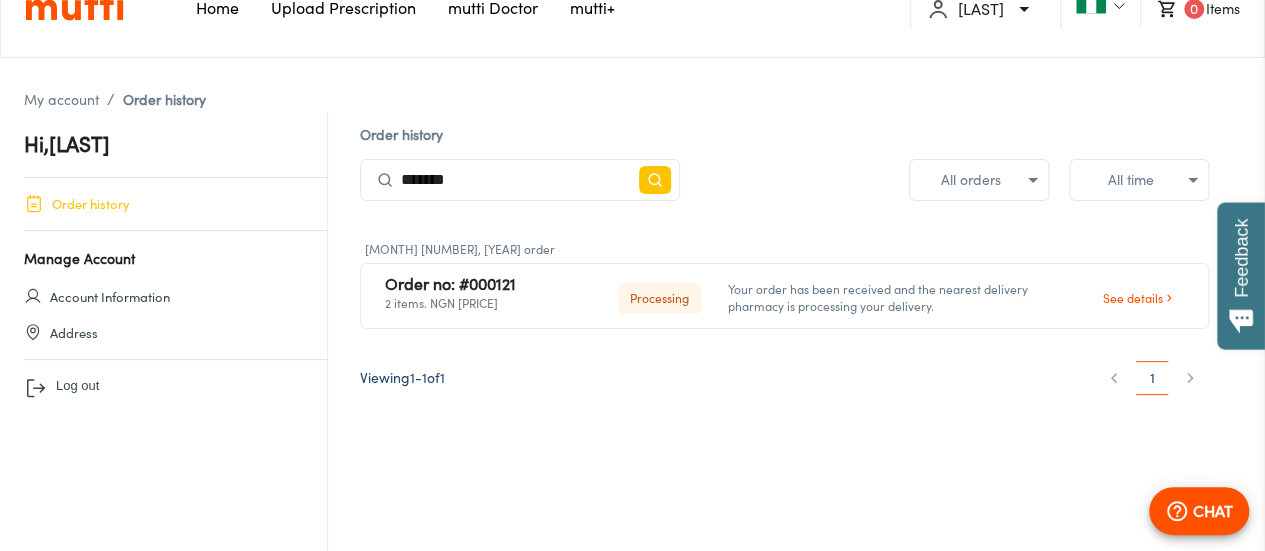 type on "*******" 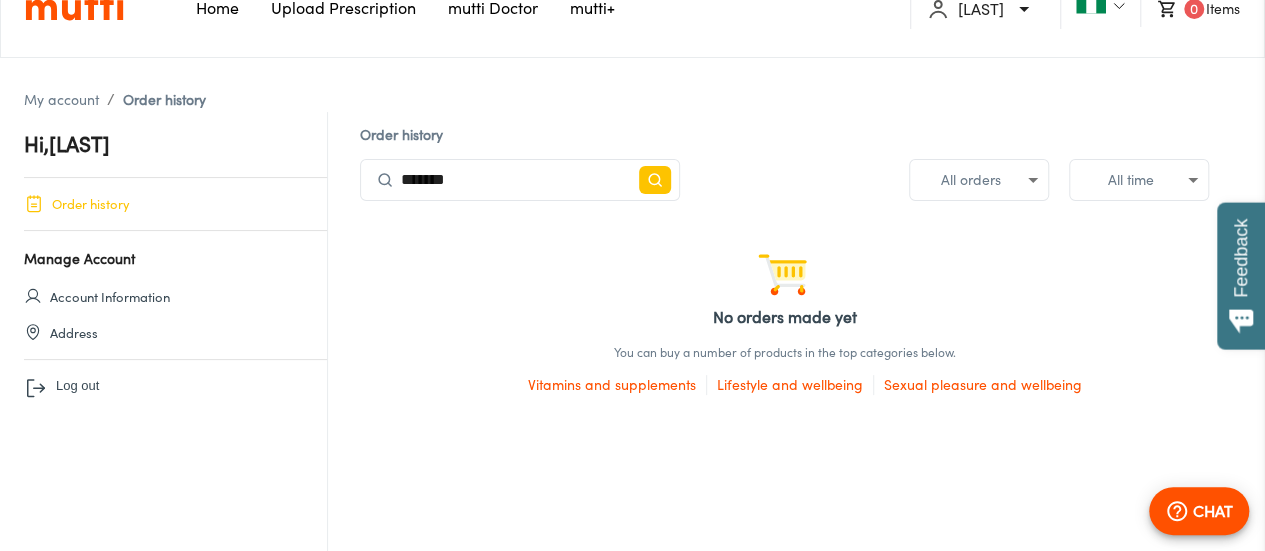 click 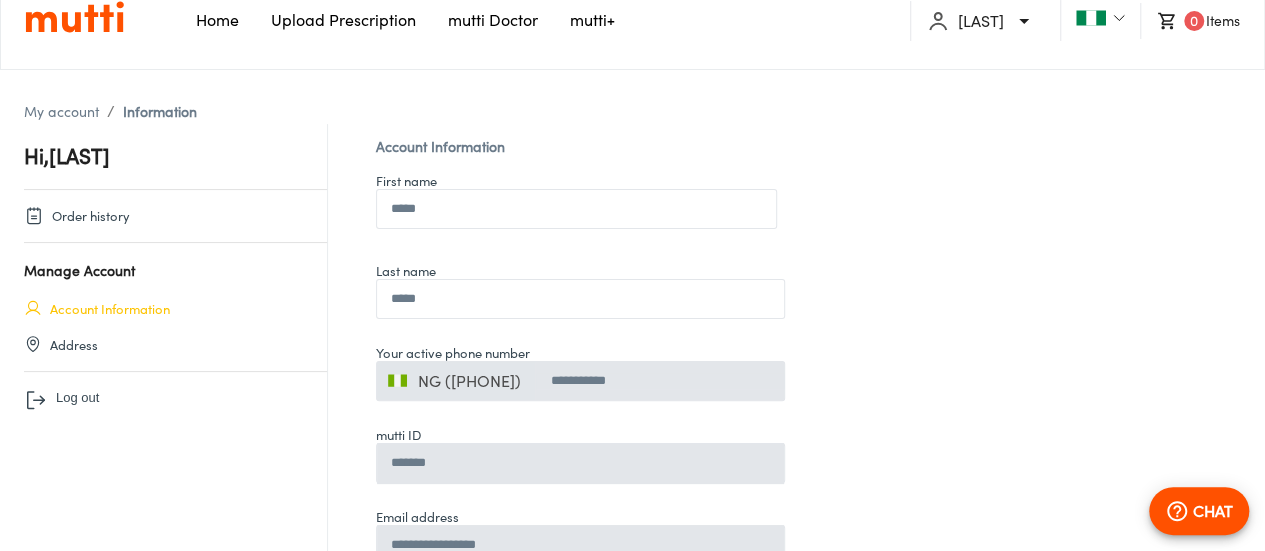 scroll, scrollTop: 81, scrollLeft: 0, axis: vertical 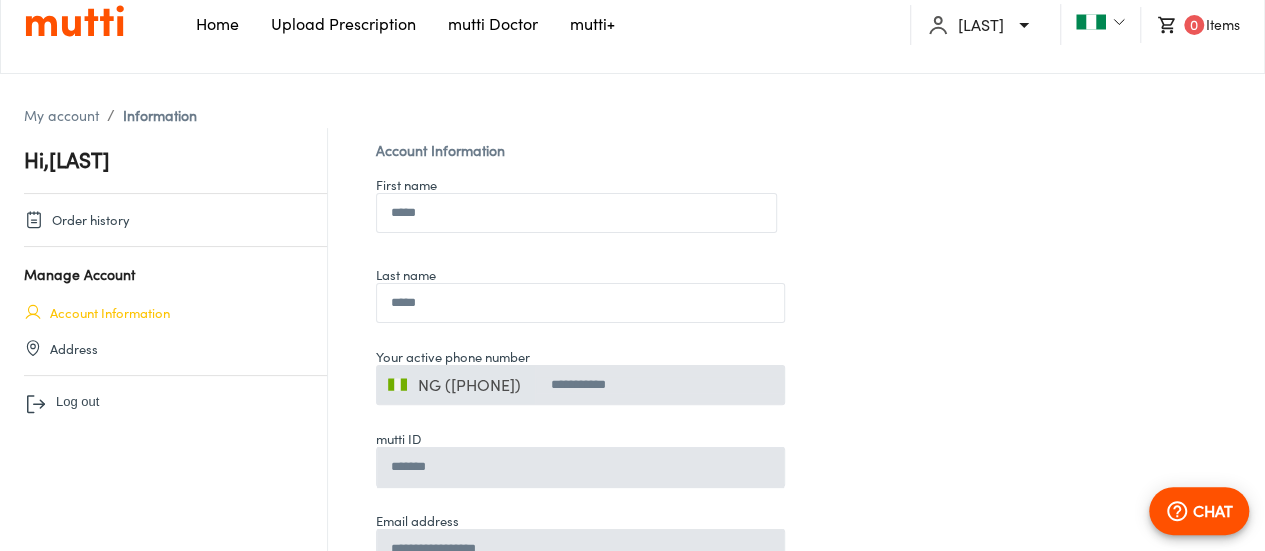 click on "Order history" at bounding box center [91, 220] 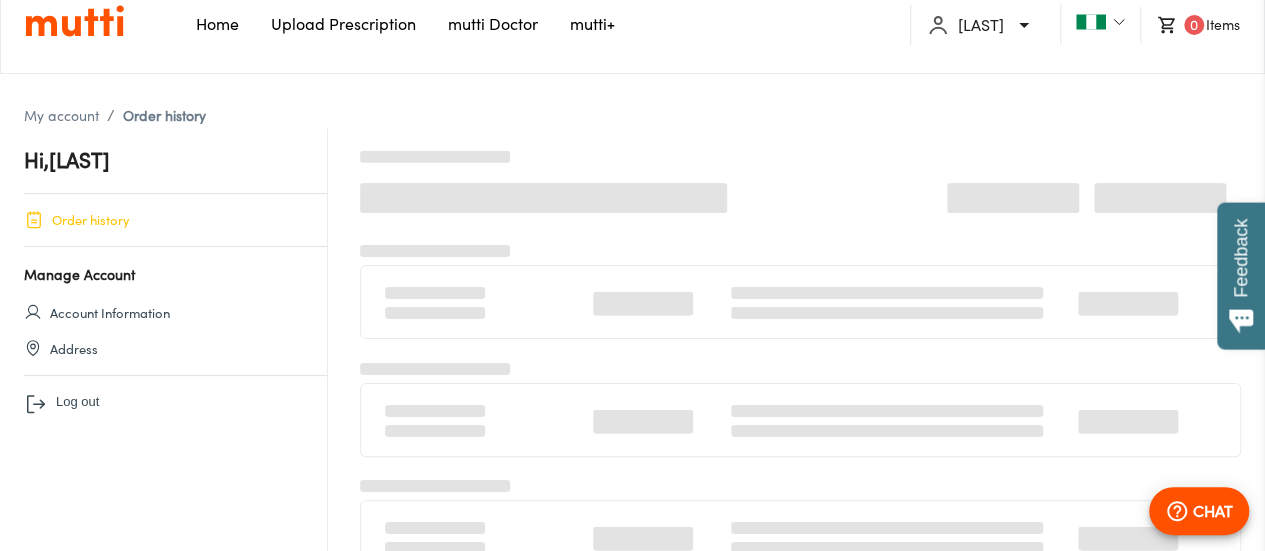 scroll, scrollTop: 0, scrollLeft: 0, axis: both 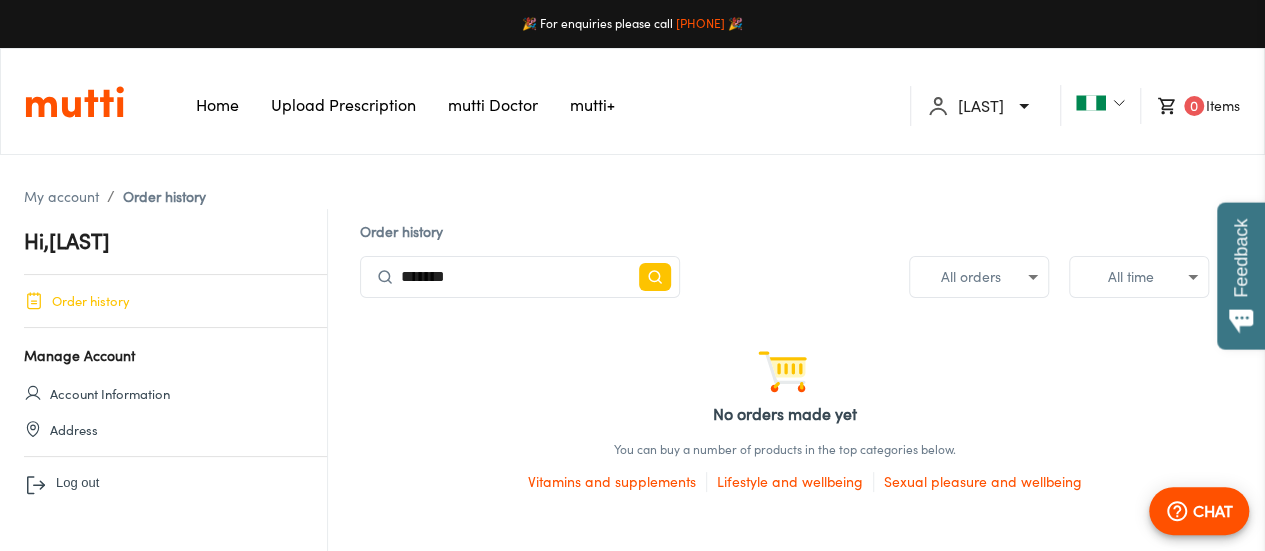 click on "*******" at bounding box center (516, 277) 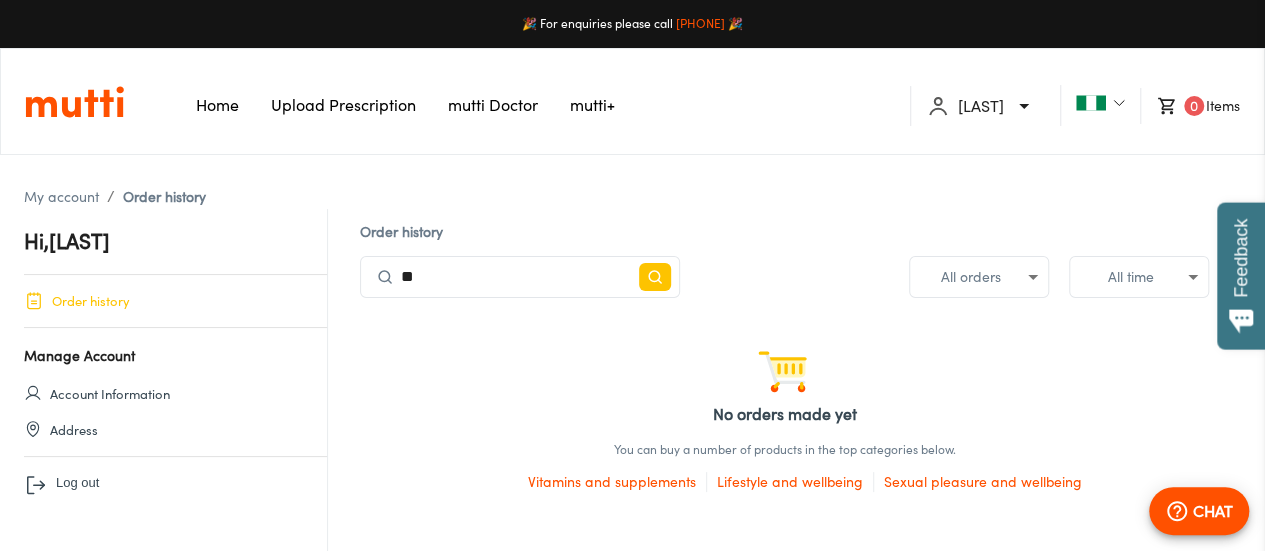 type on "*" 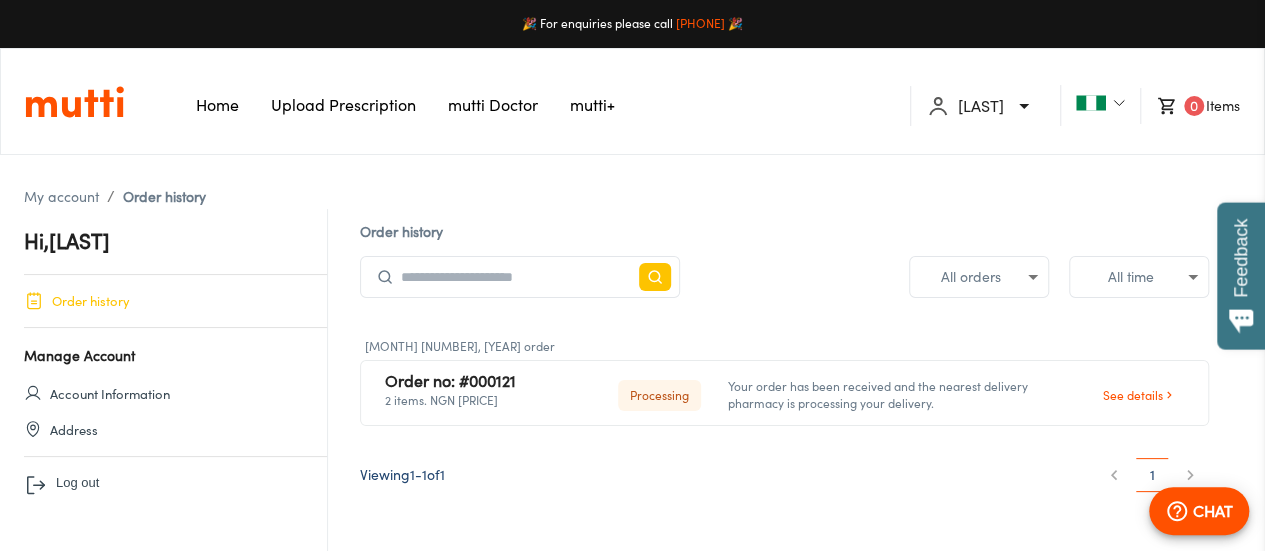 type 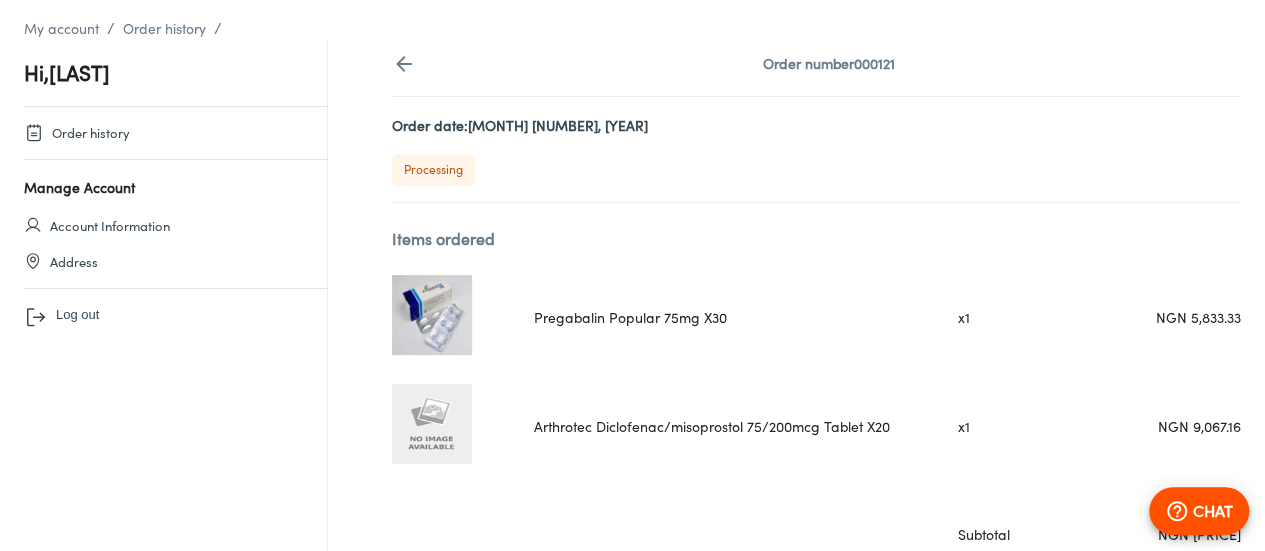scroll, scrollTop: 200, scrollLeft: 0, axis: vertical 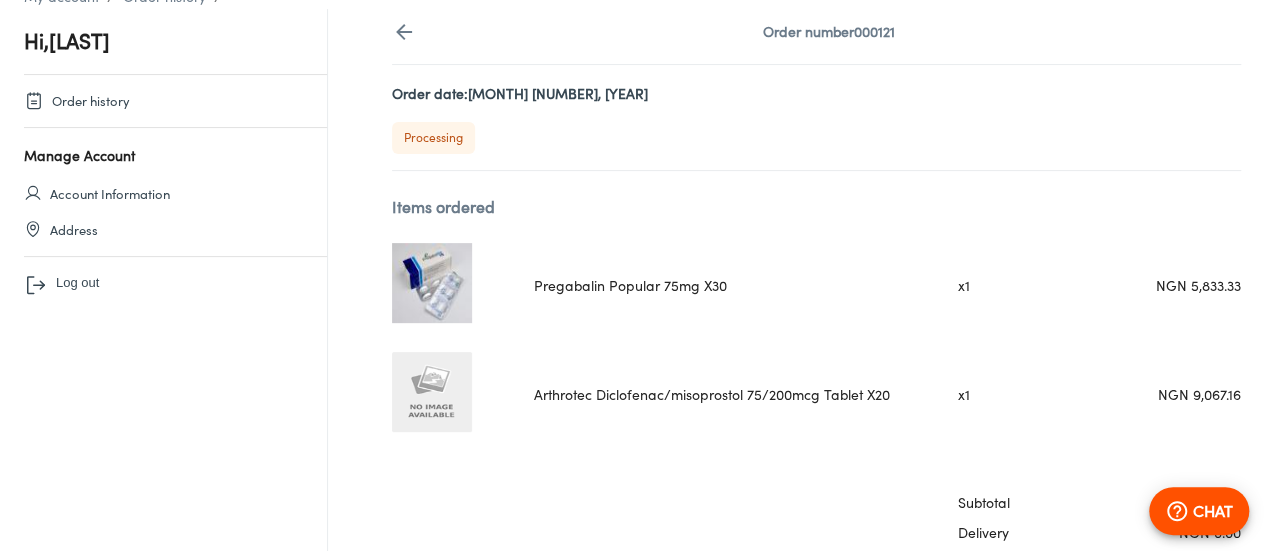click on "Account Information" at bounding box center (110, 194) 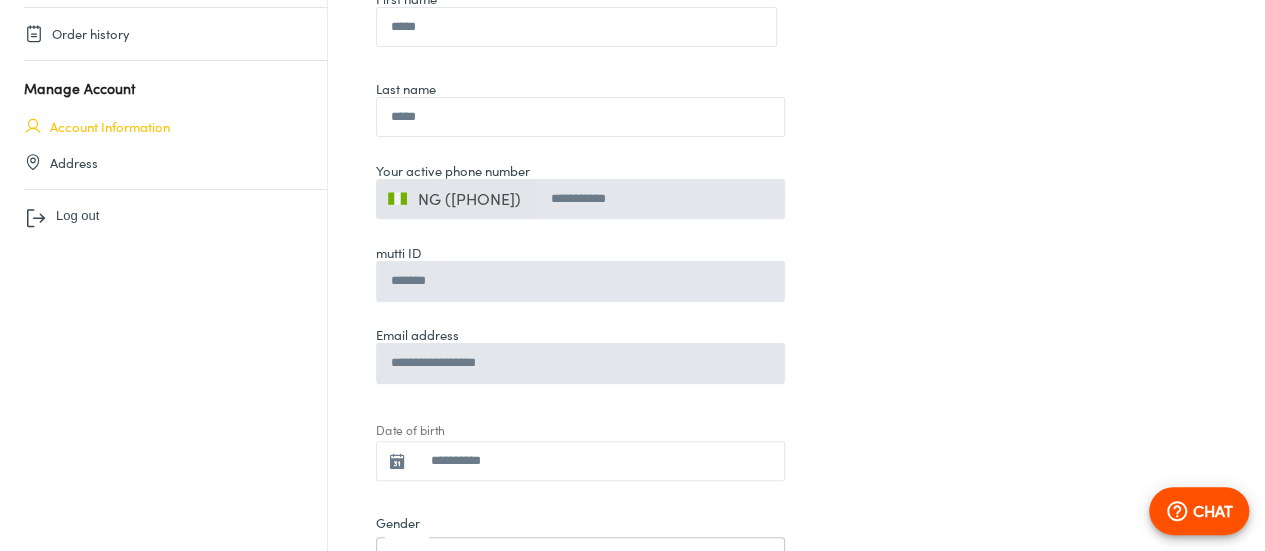 scroll, scrollTop: 181, scrollLeft: 0, axis: vertical 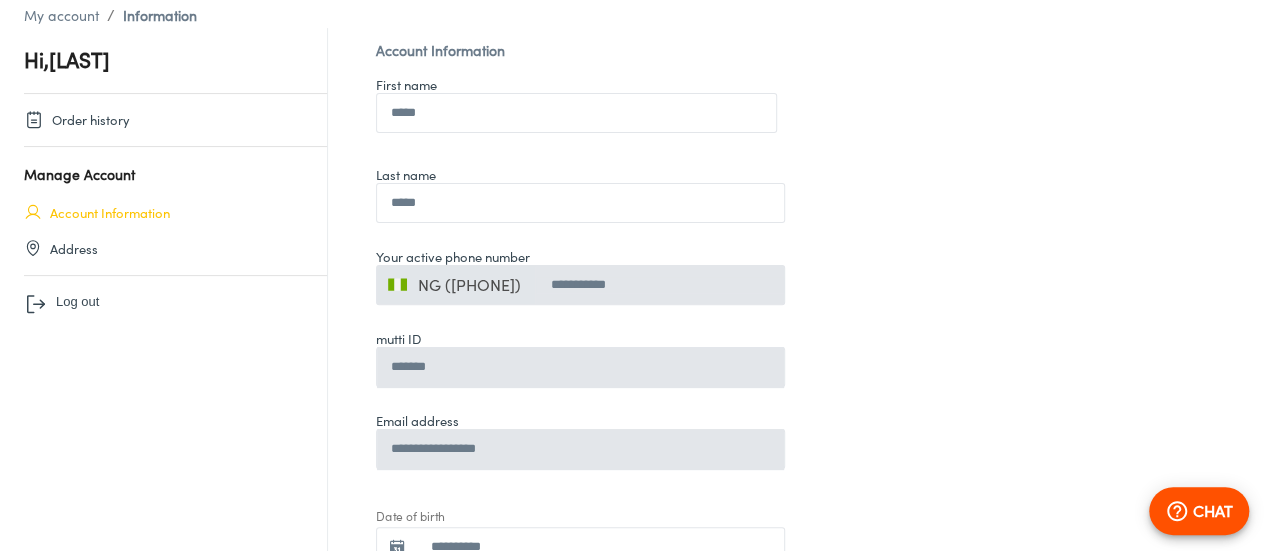 click on "Address" at bounding box center [74, 249] 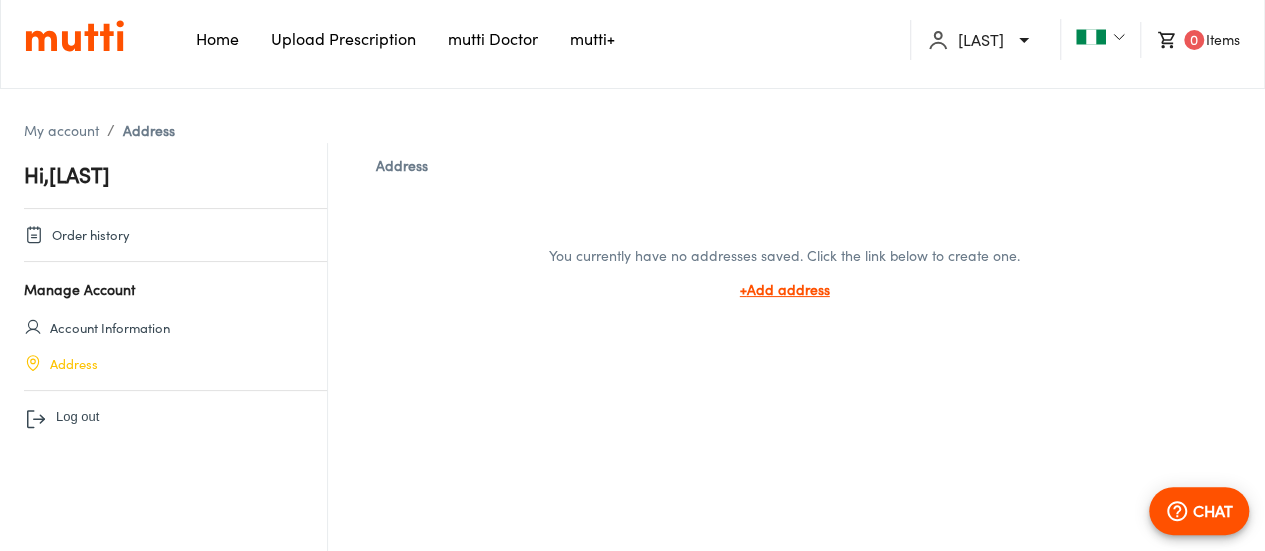 scroll, scrollTop: 97, scrollLeft: 0, axis: vertical 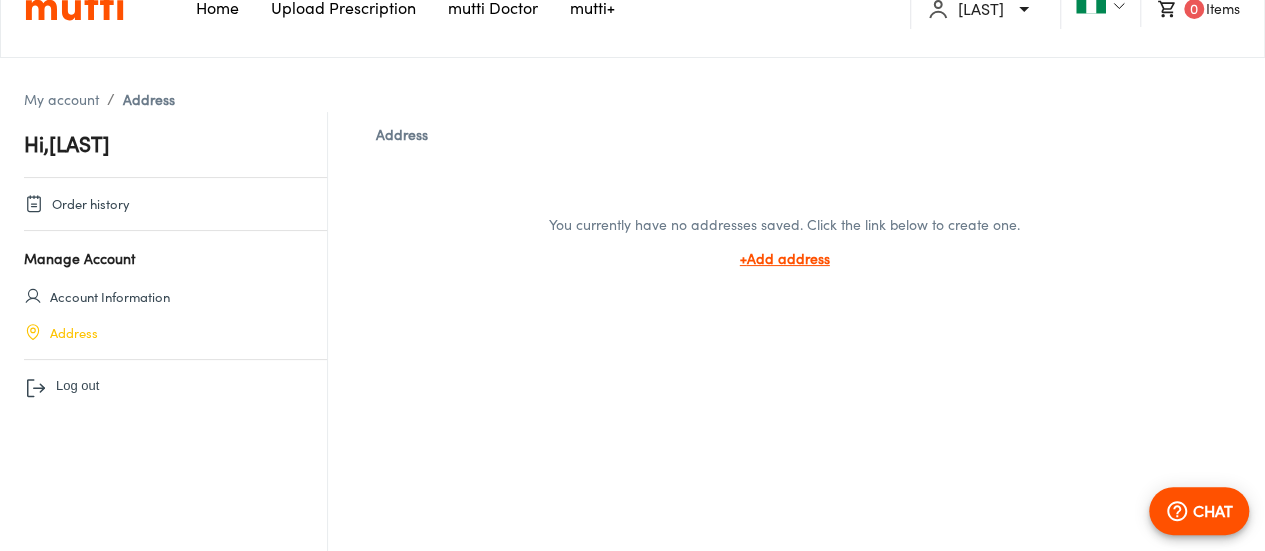 click on "Order history" at bounding box center (91, 204) 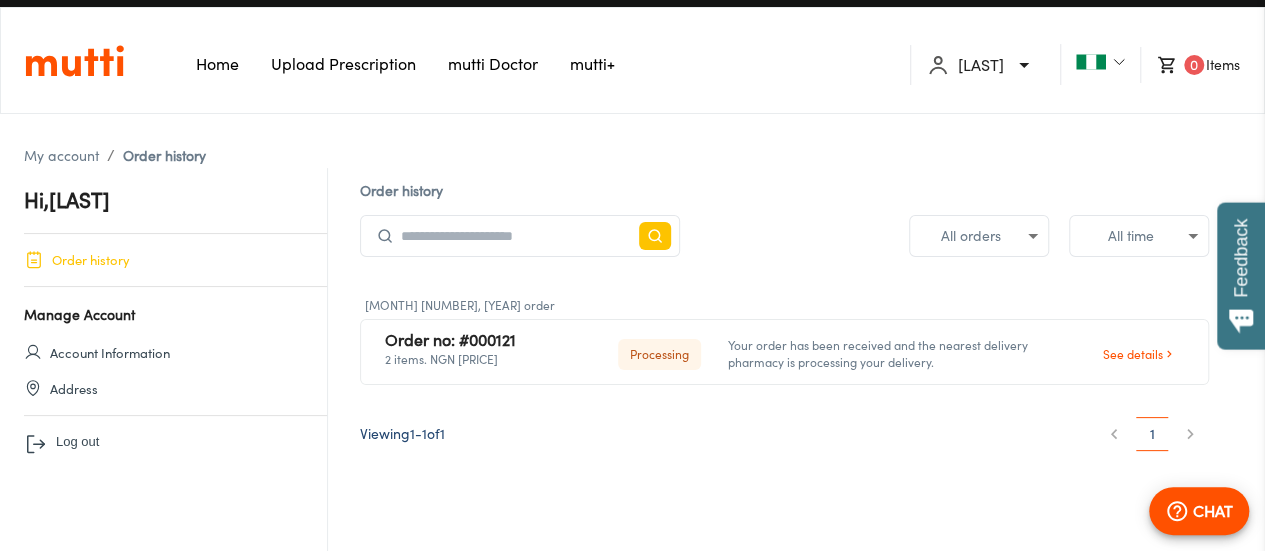 scroll, scrollTop: 0, scrollLeft: 0, axis: both 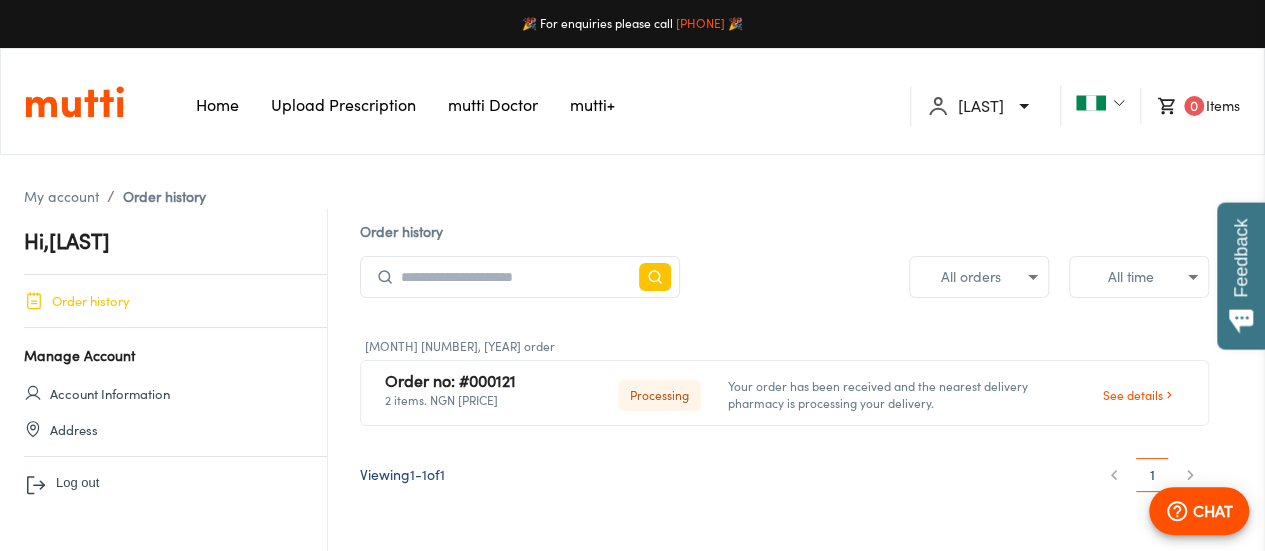 click on "mutti Doctor" at bounding box center [493, 105] 